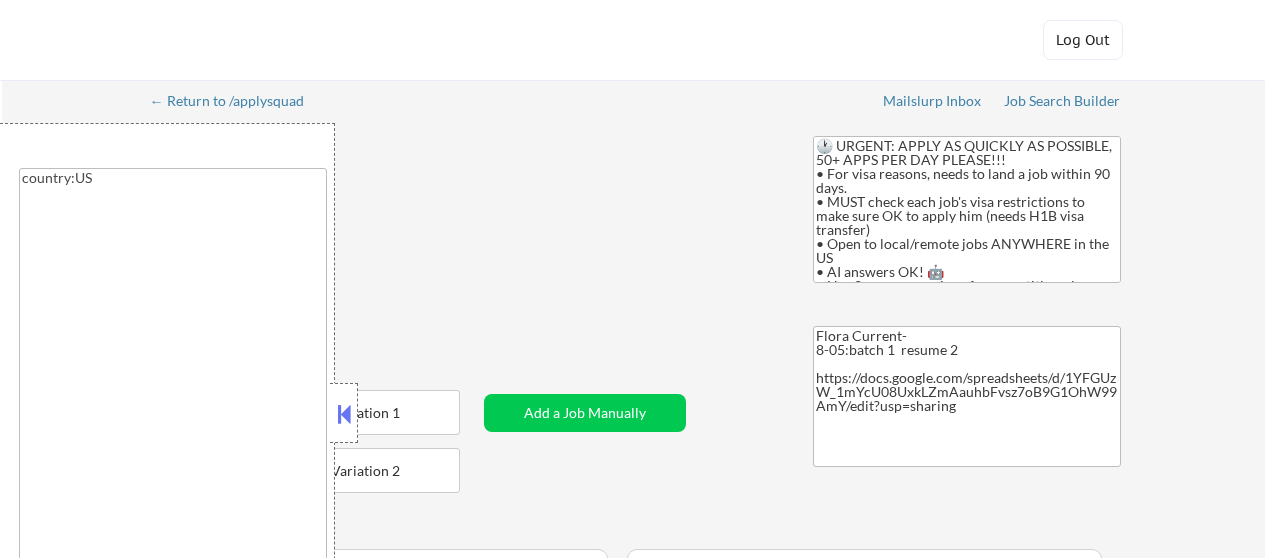 type on "country:US" 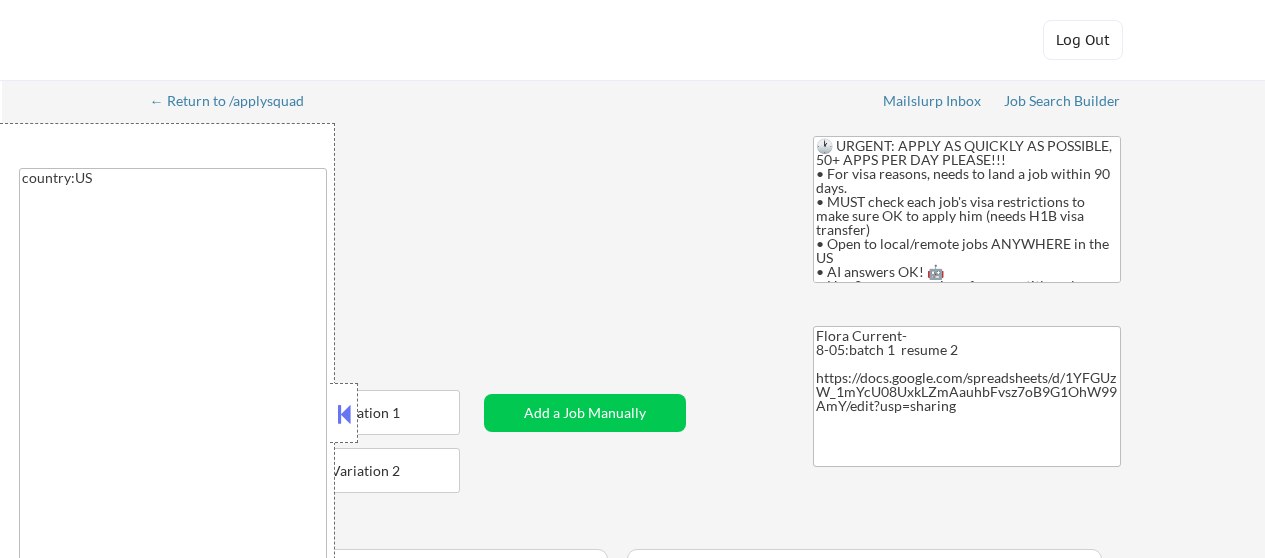 select on ""applied"" 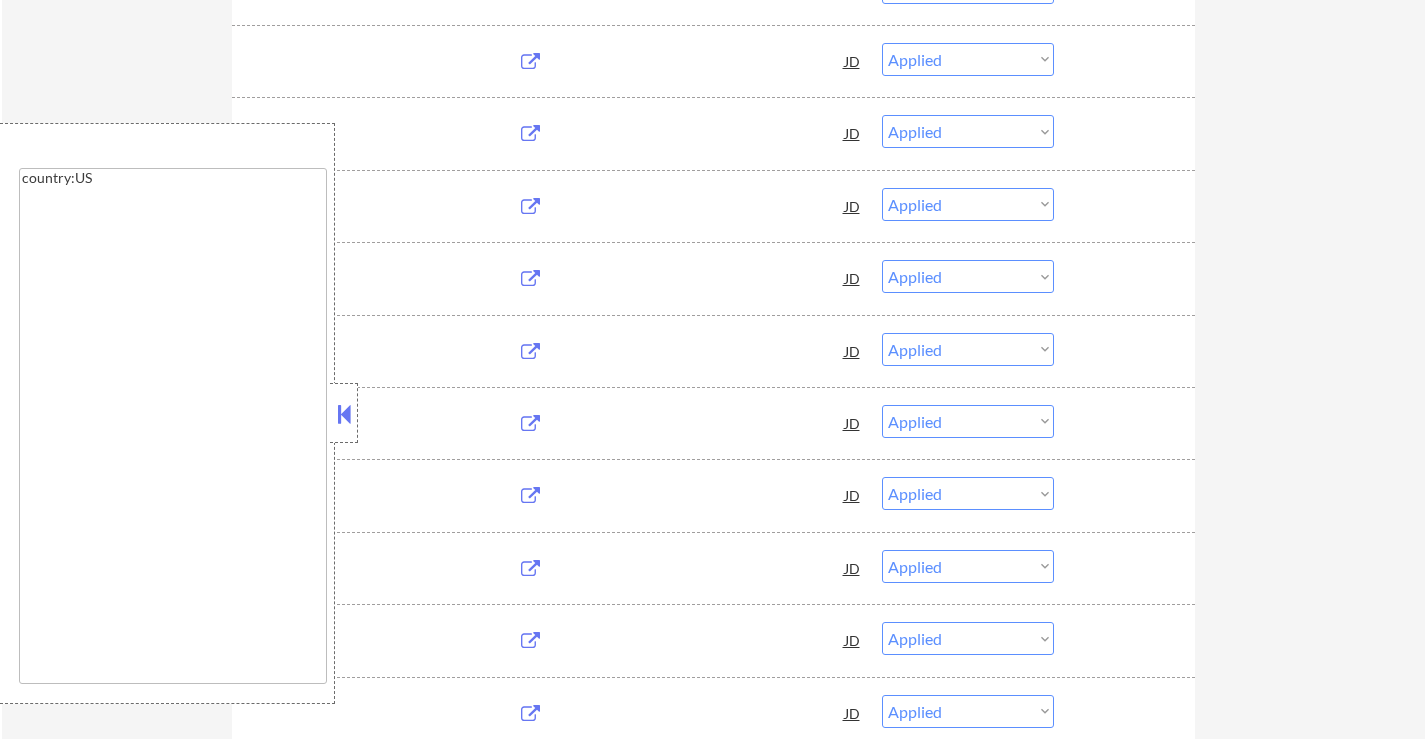 scroll, scrollTop: 2281, scrollLeft: 0, axis: vertical 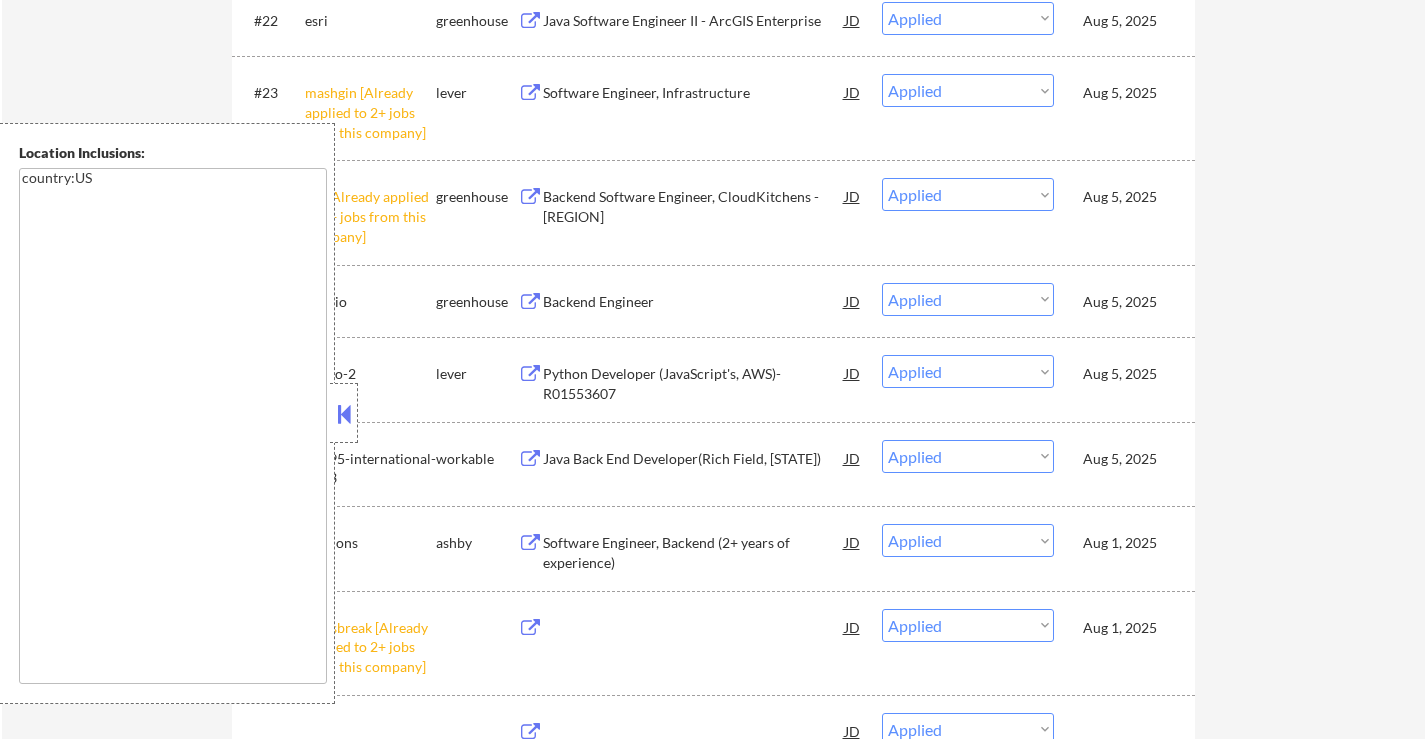 select on ""pending"" 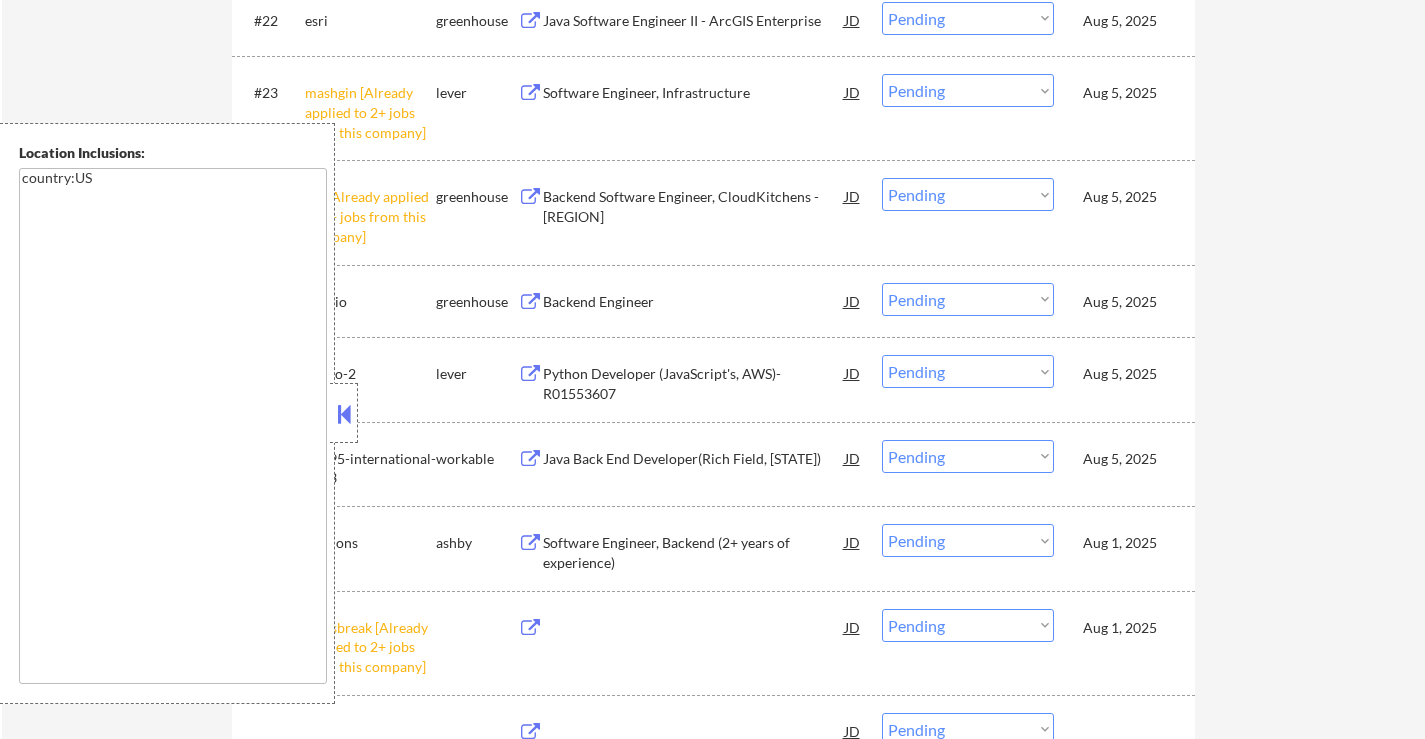 select on ""pending"" 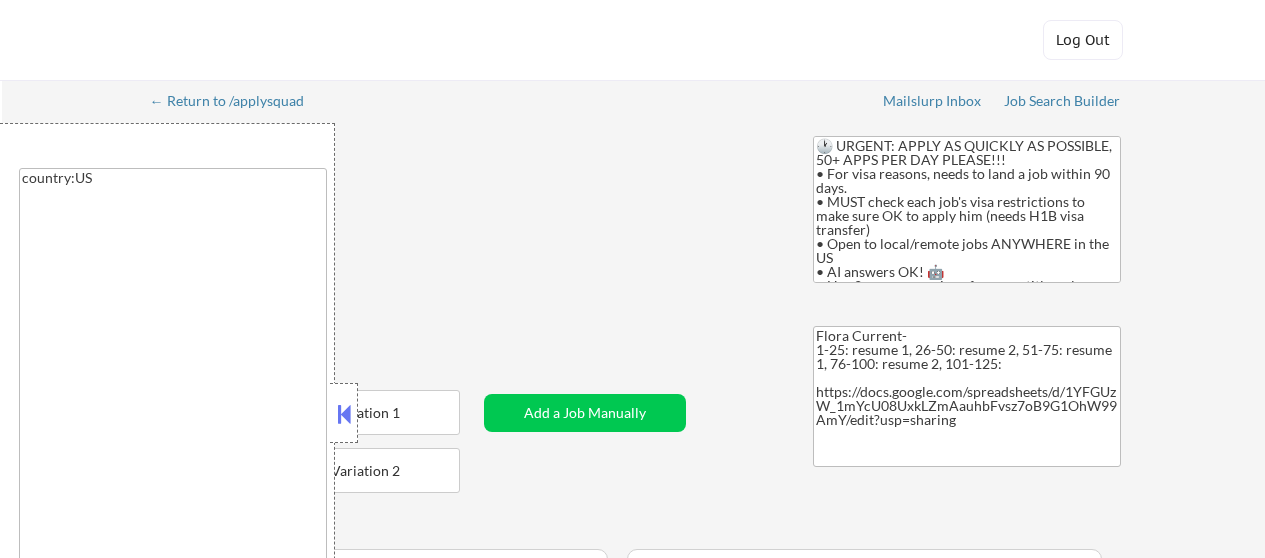 select on ""applied"" 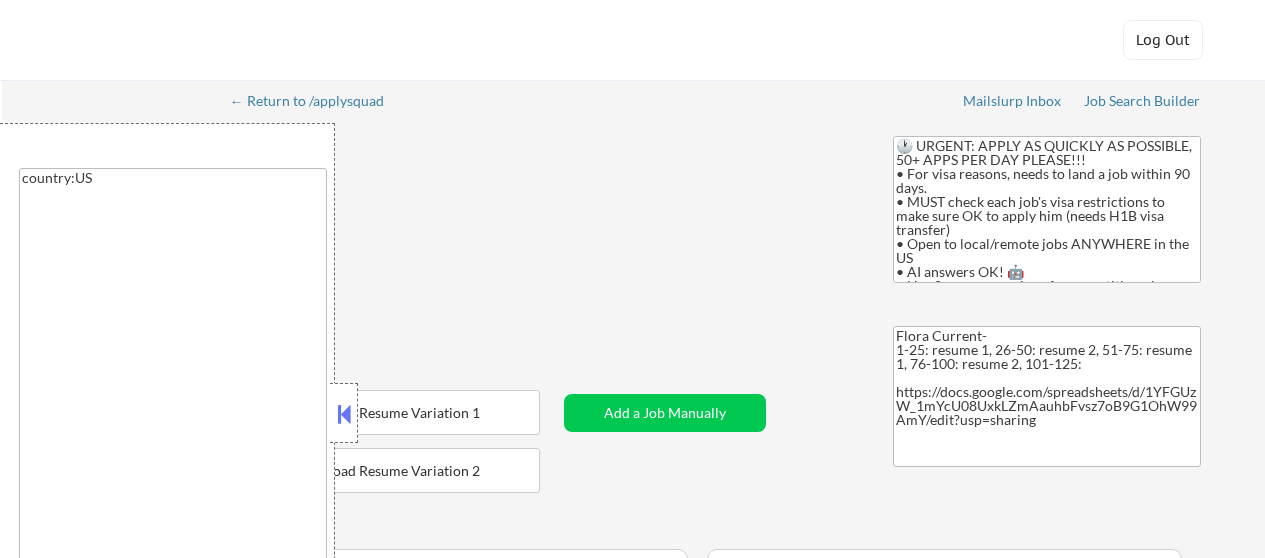 select on ""pending"" 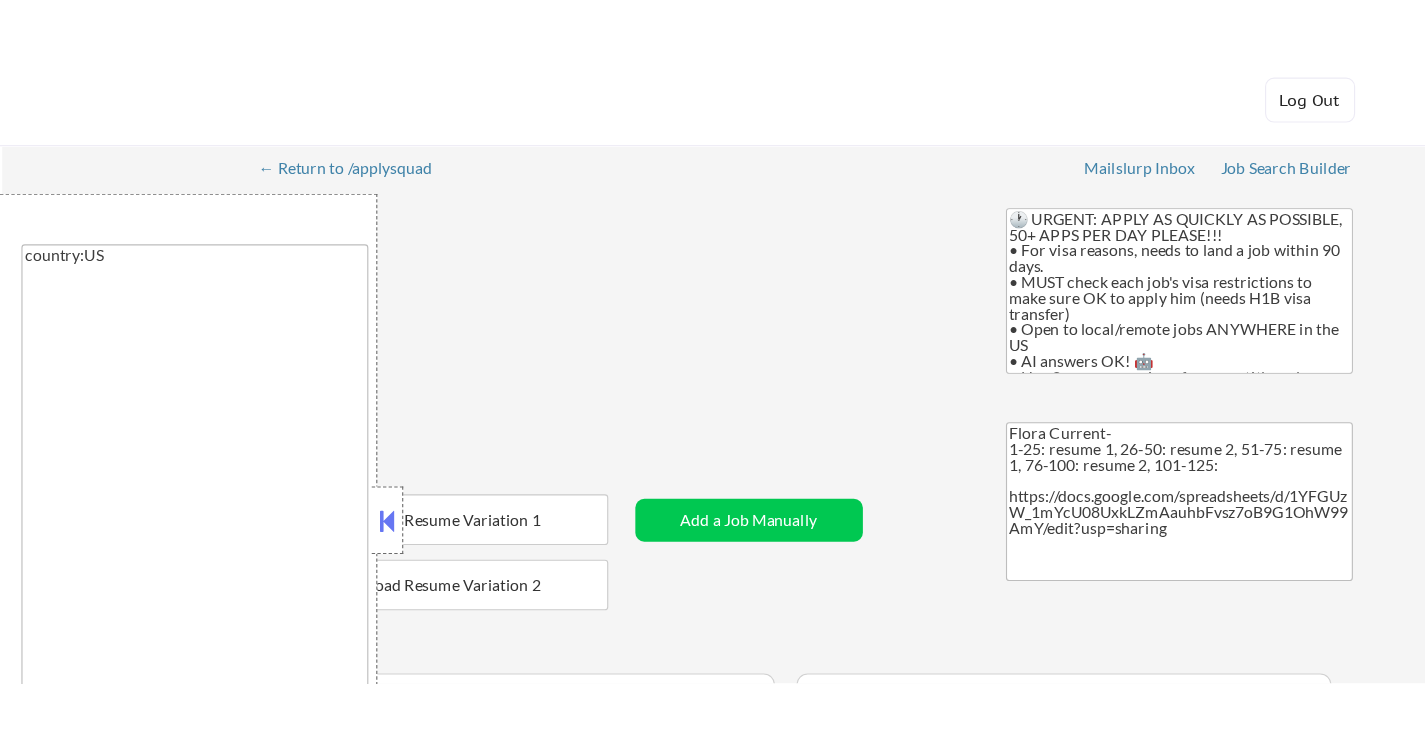 scroll, scrollTop: 1400, scrollLeft: 0, axis: vertical 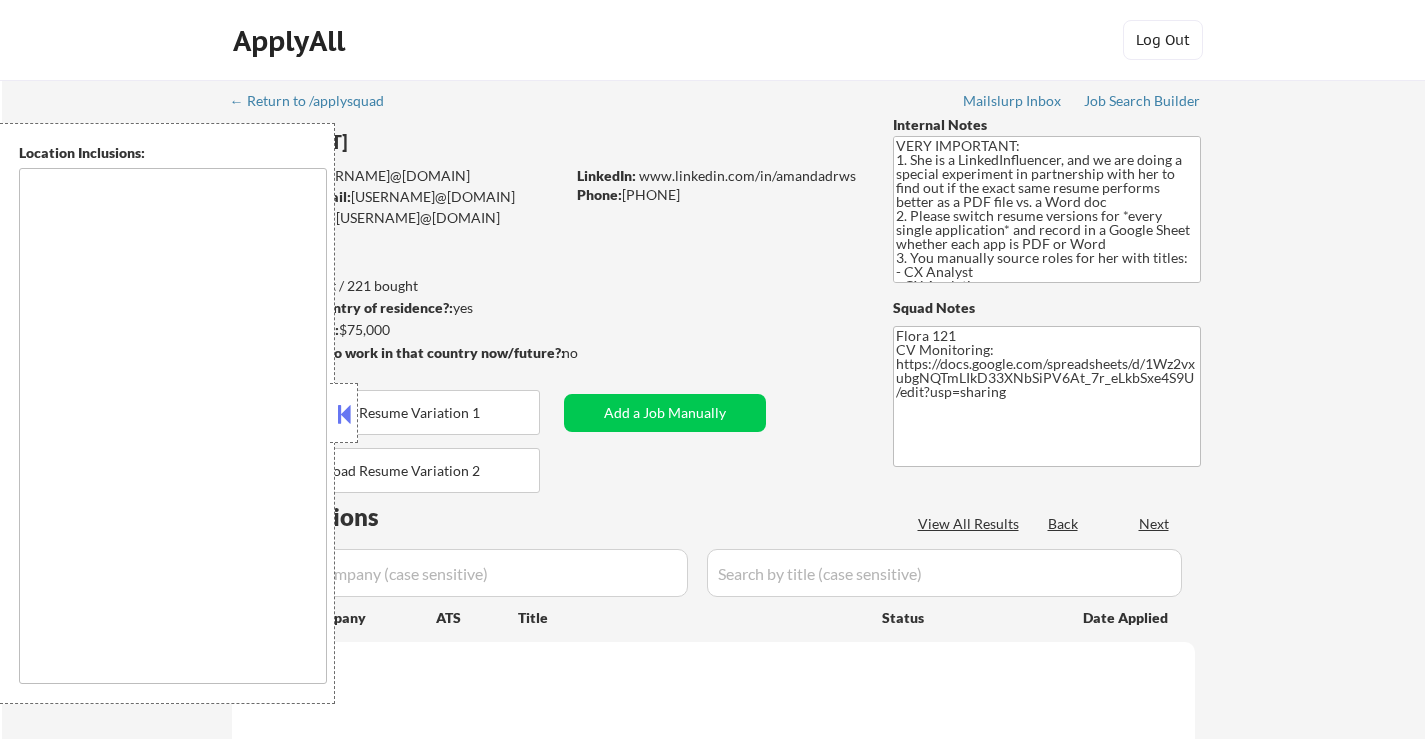 type on "[CITY], [STATE]   [CITY], [STATE]   [CITY], [STATE]   [CITY], [STATE]   [CITY], [STATE]   [CITY], [STATE]   [CITY], [STATE]   [CITY], [STATE]   [CITY], [STATE]   [CITY], [STATE]   [CITY], [STATE]   [CITY], [STATE]   [CITY], [STATE]   [CITY], [STATE]   [CITY], [STATE]   [CITY], [STATE]   [CITY], [STATE]   [CITY], [STATE]   [CITY], [STATE]   remote" 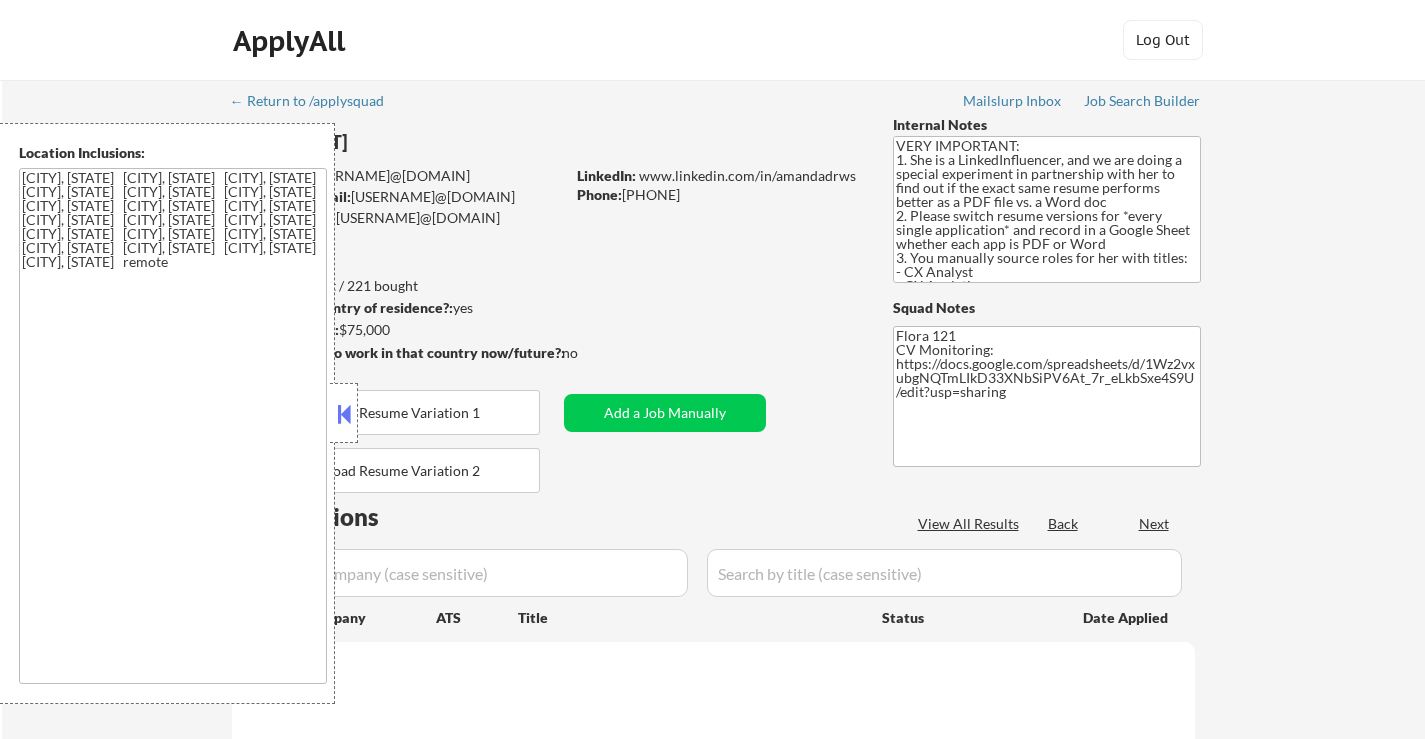 scroll, scrollTop: 0, scrollLeft: 0, axis: both 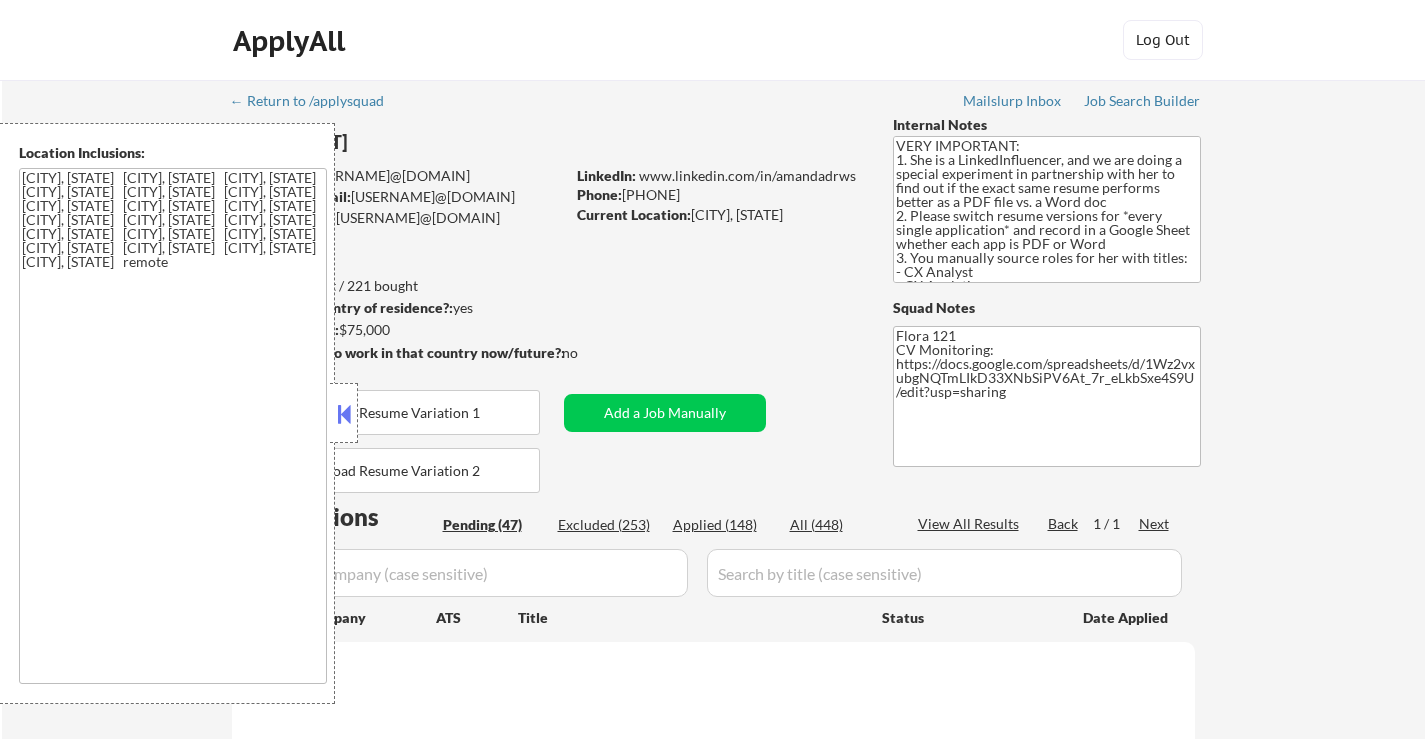 select on ""pending"" 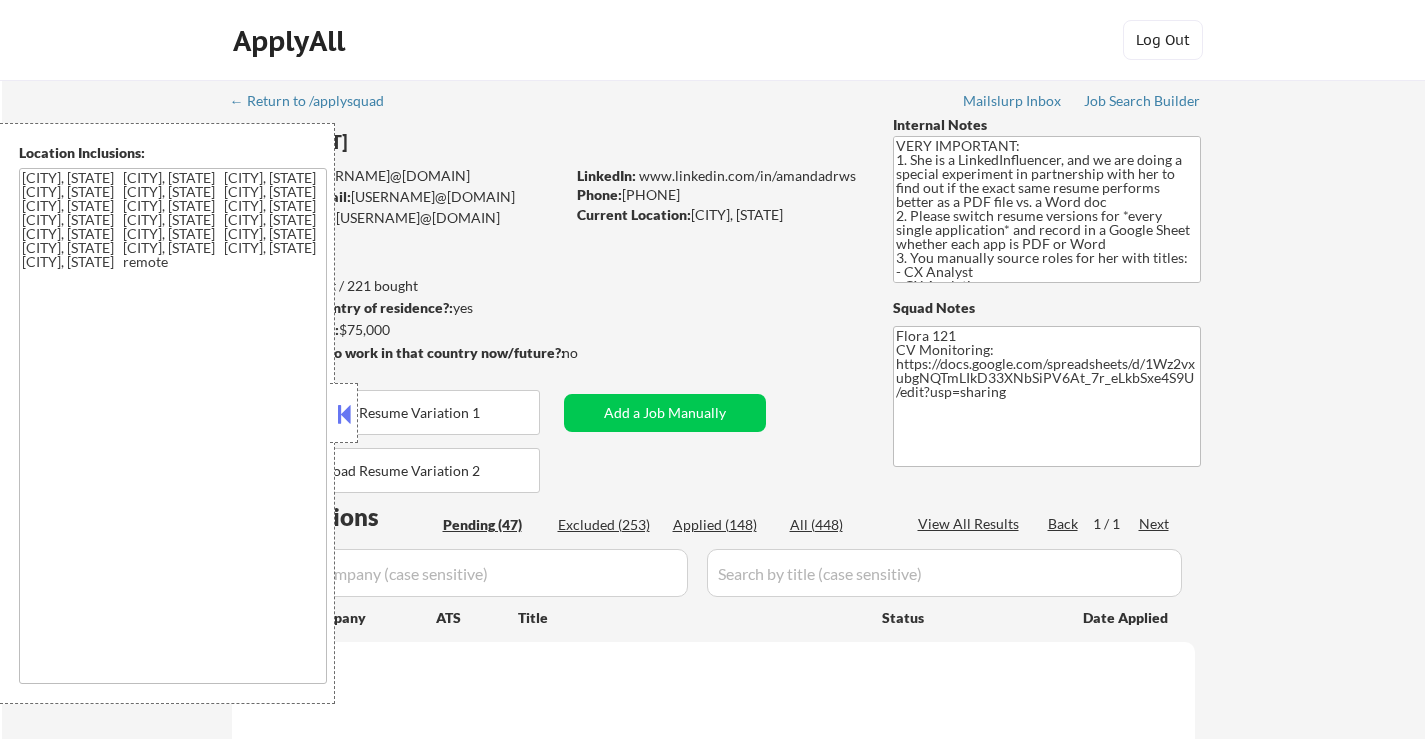 select on ""pending"" 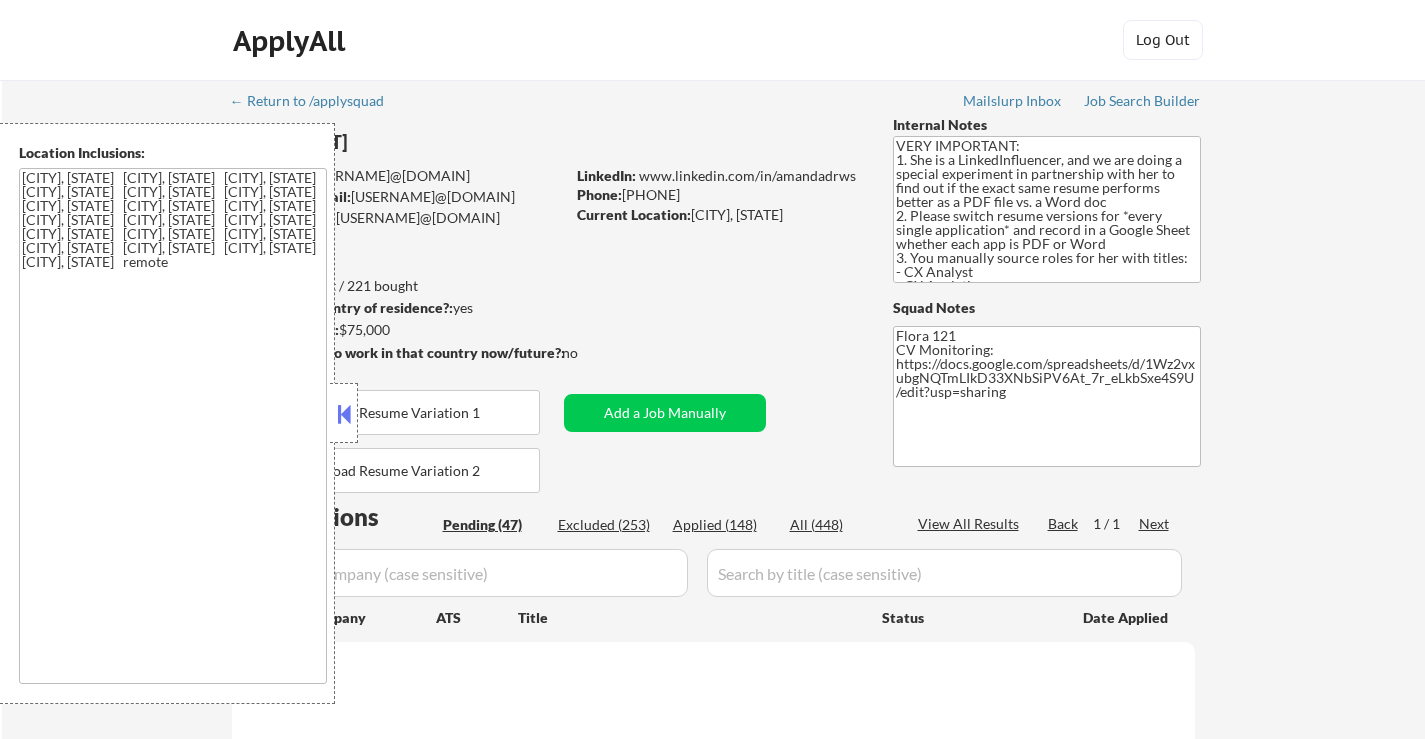select on ""pending"" 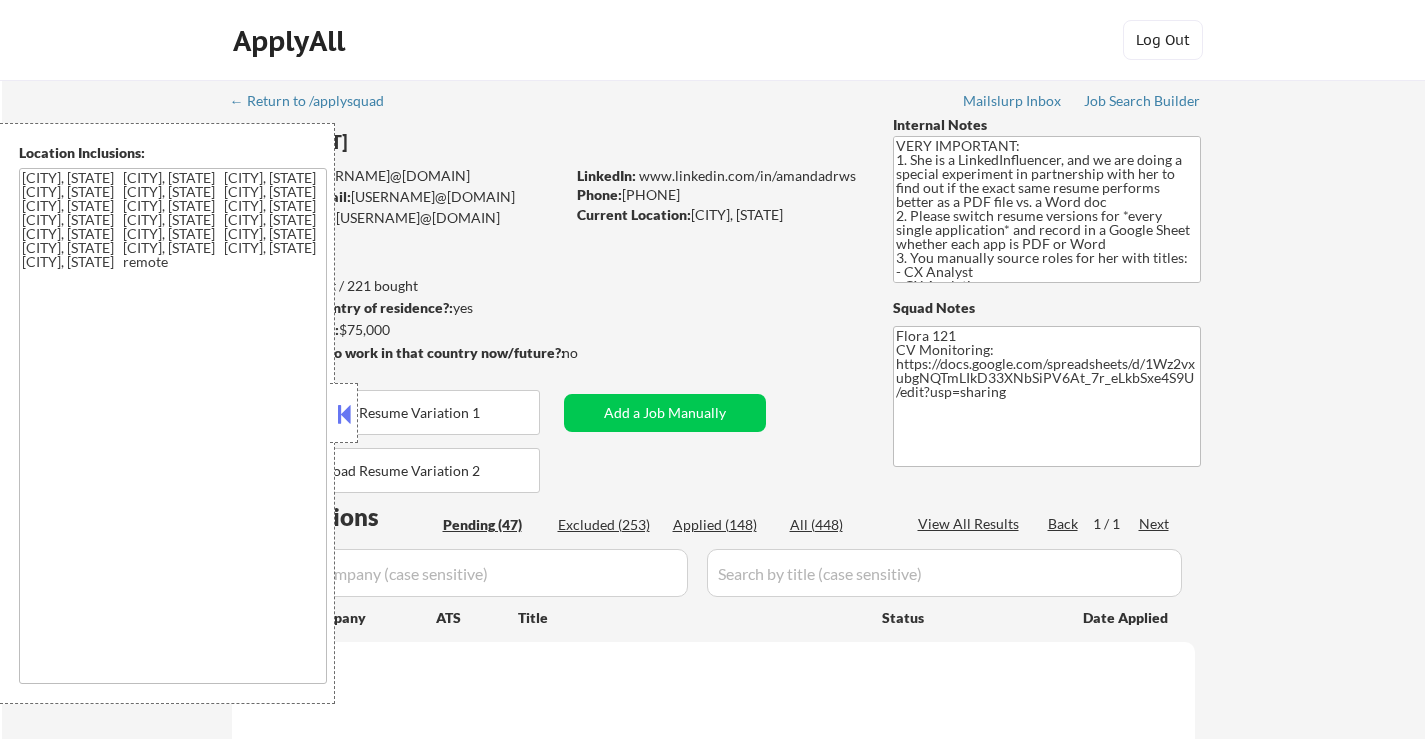 select on ""pending"" 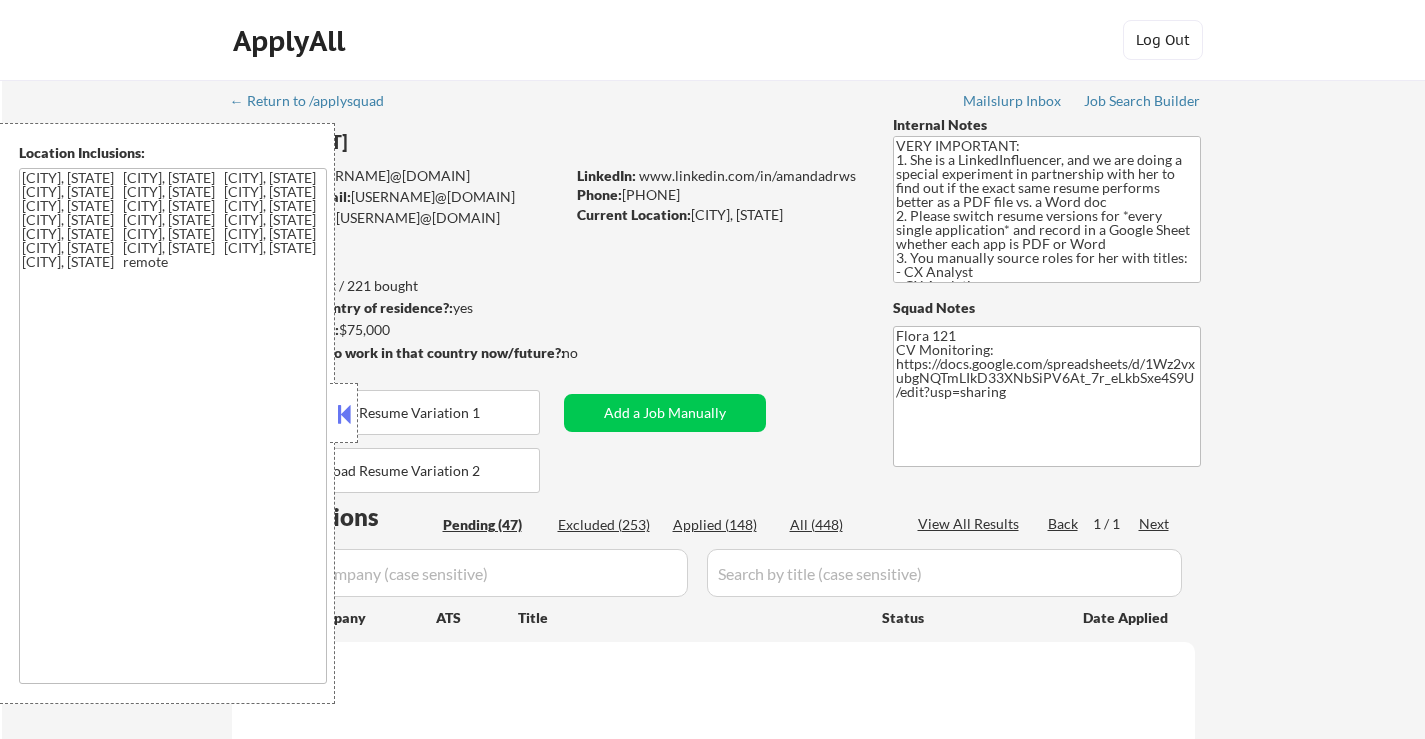 select on ""pending"" 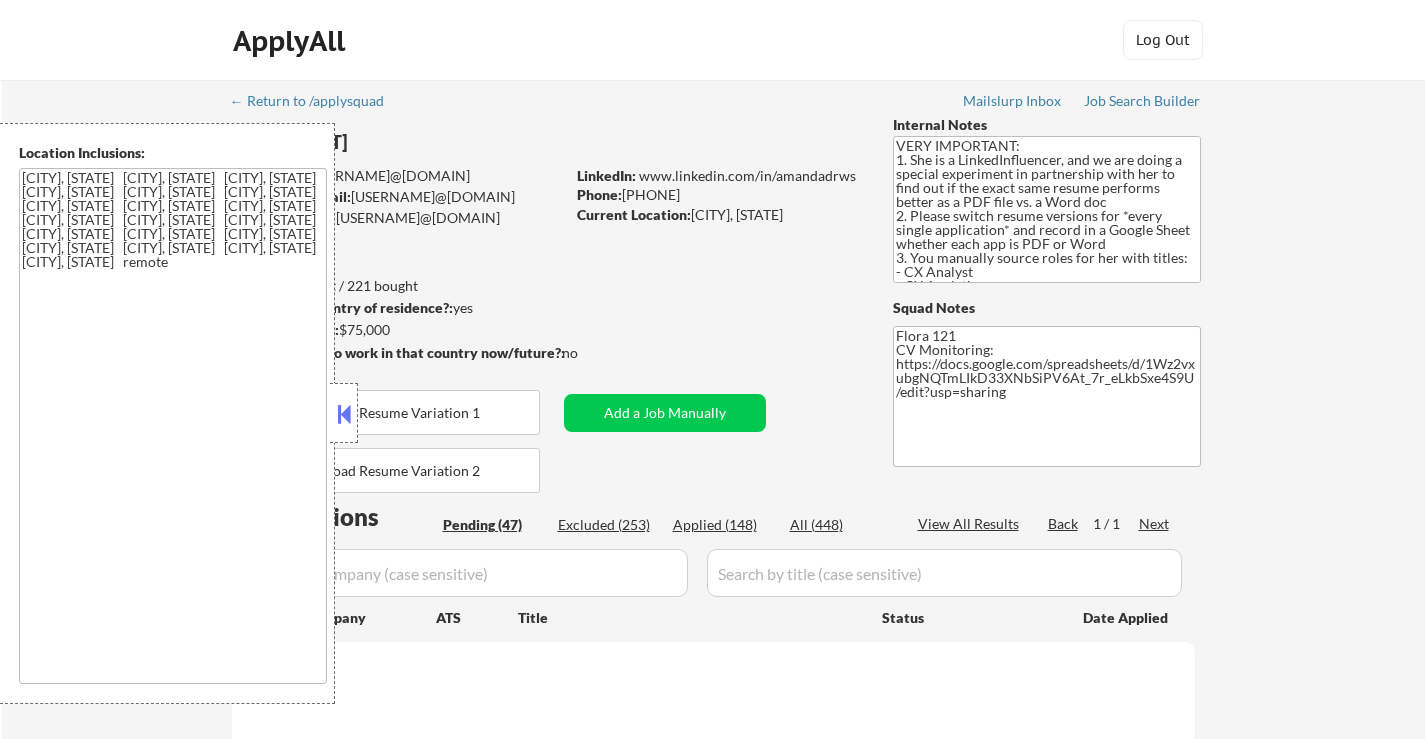 select on ""pending"" 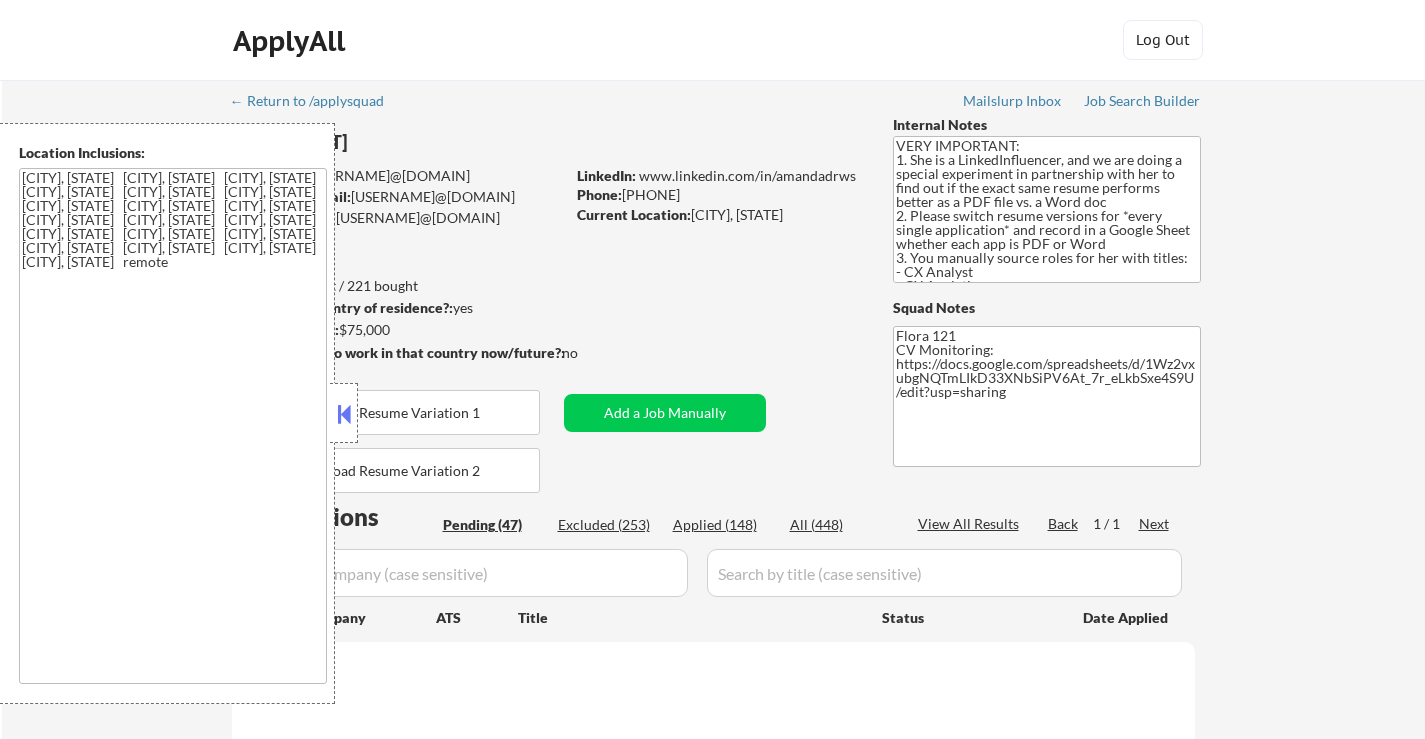 select on ""pending"" 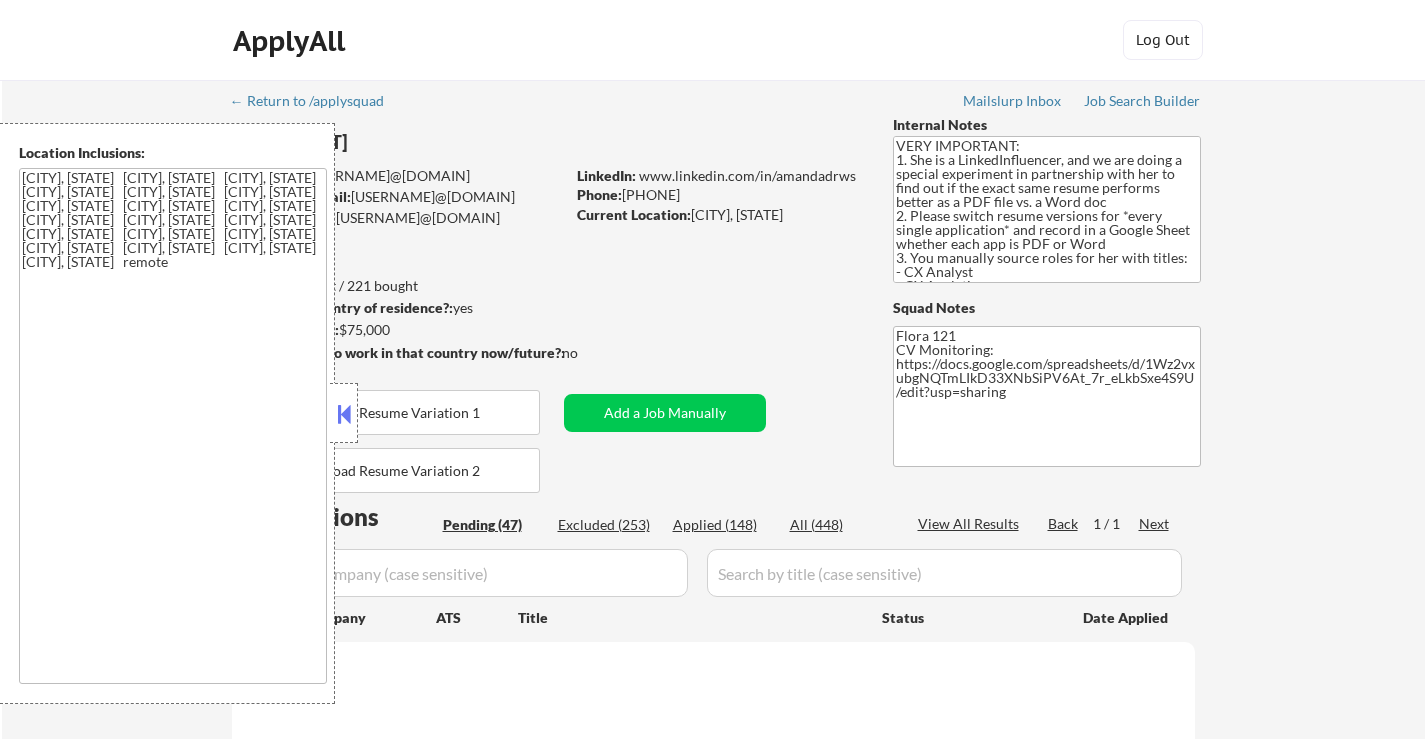 select on ""pending"" 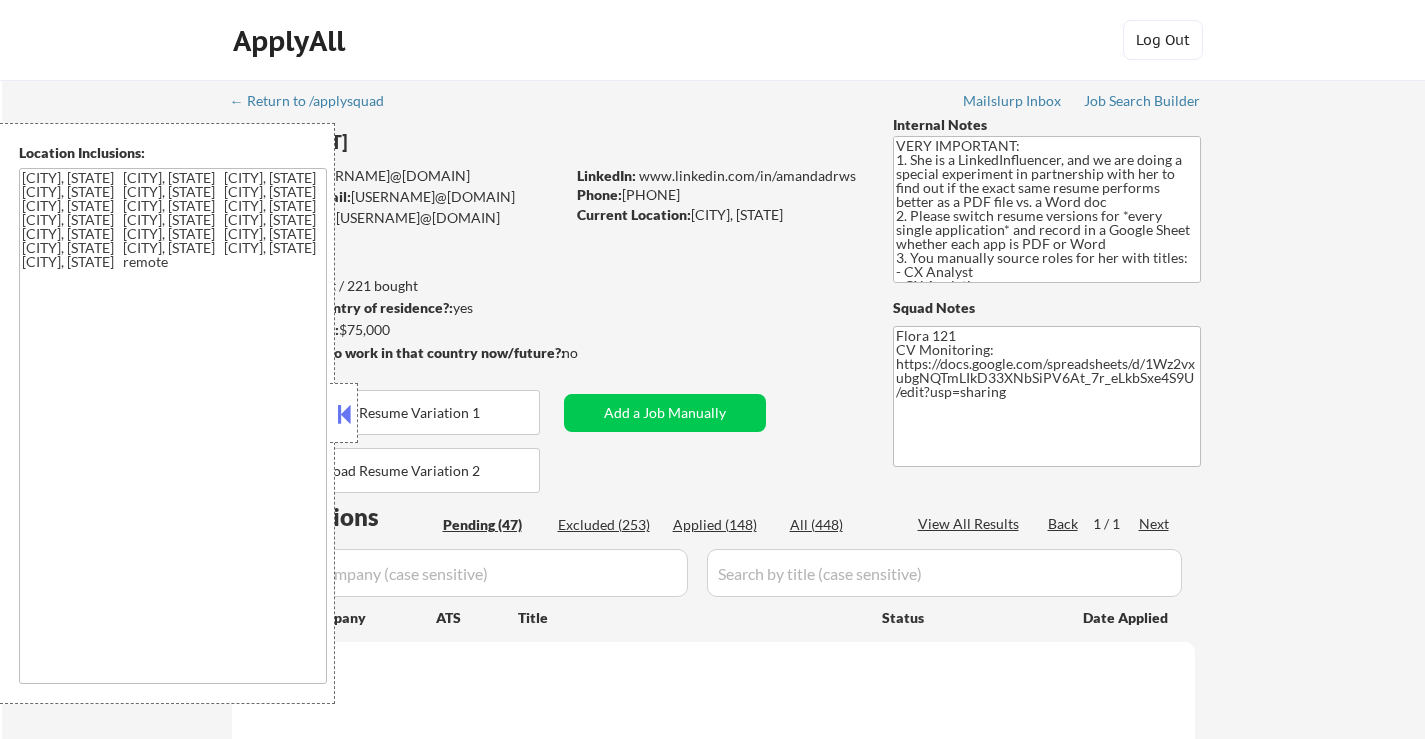 select on ""pending"" 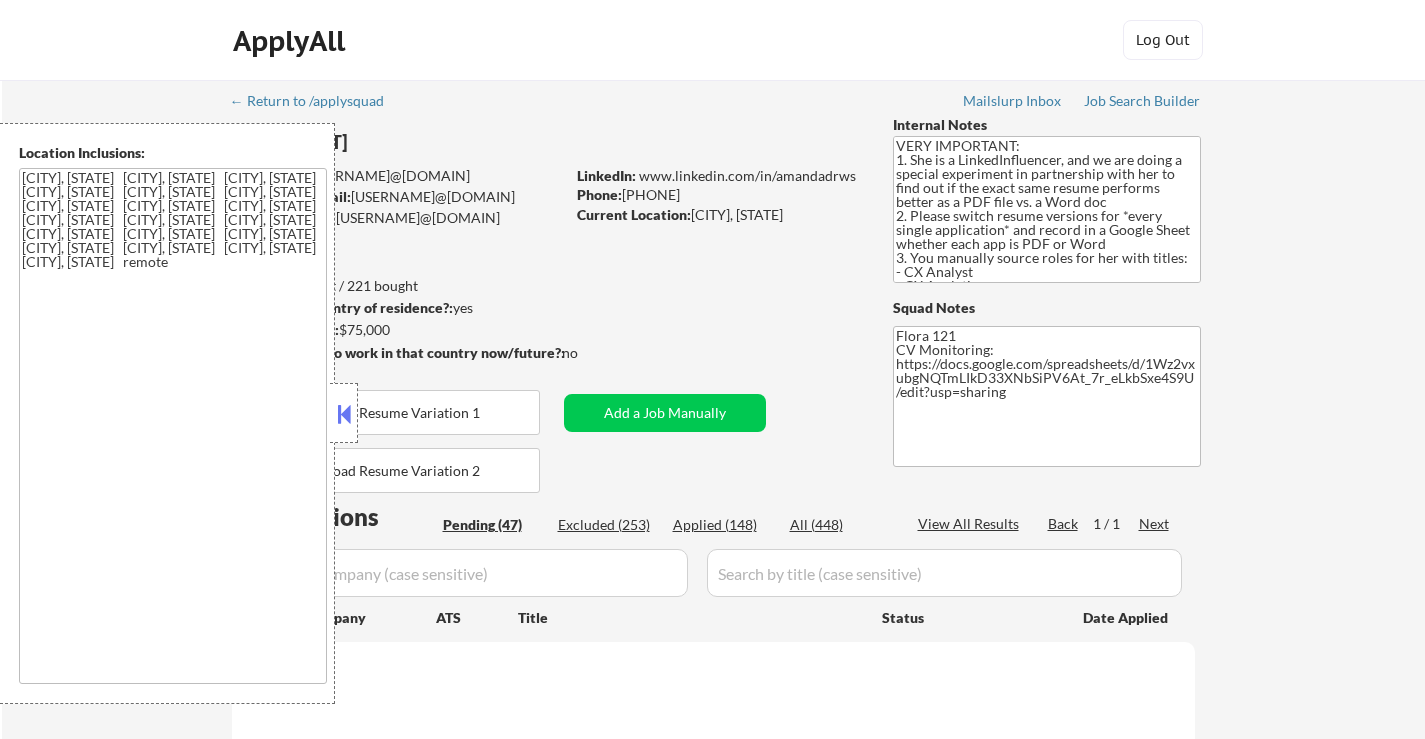 select on ""pending"" 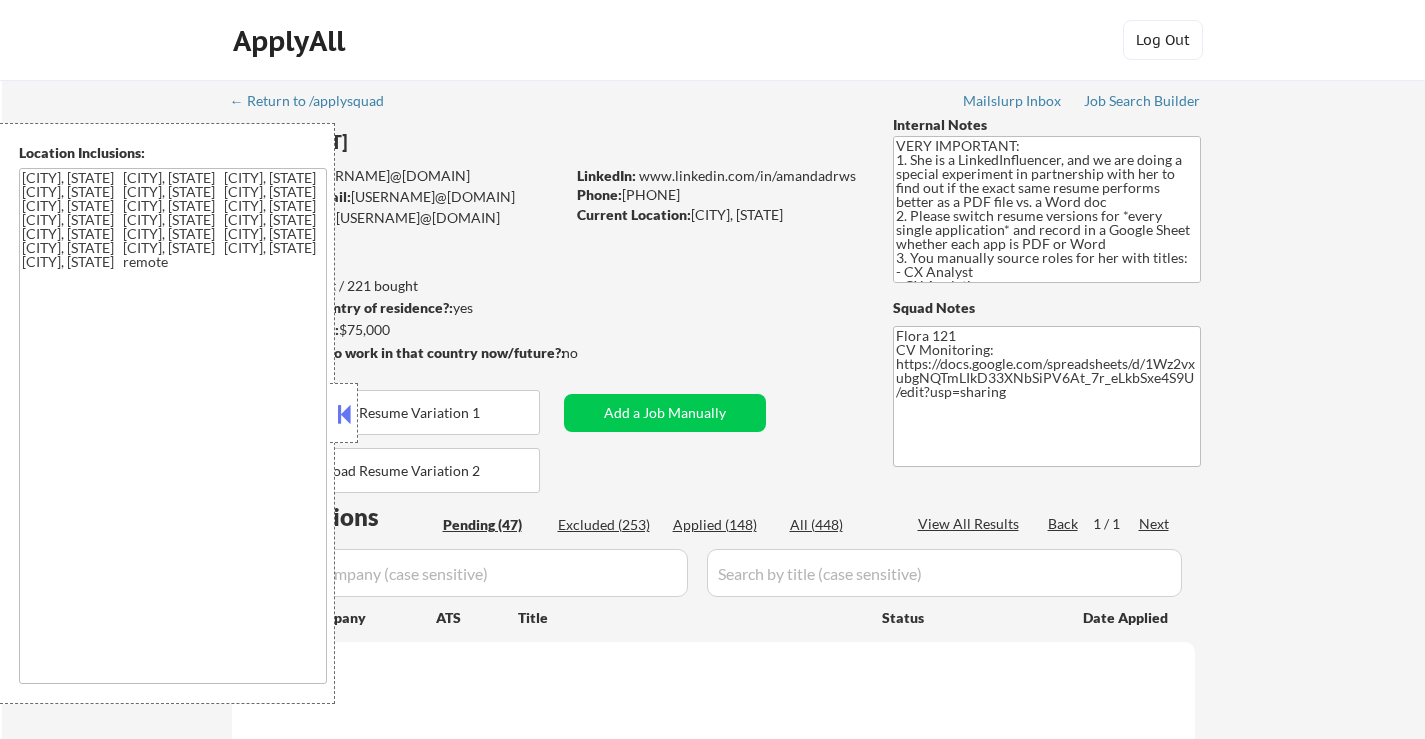select on ""pending"" 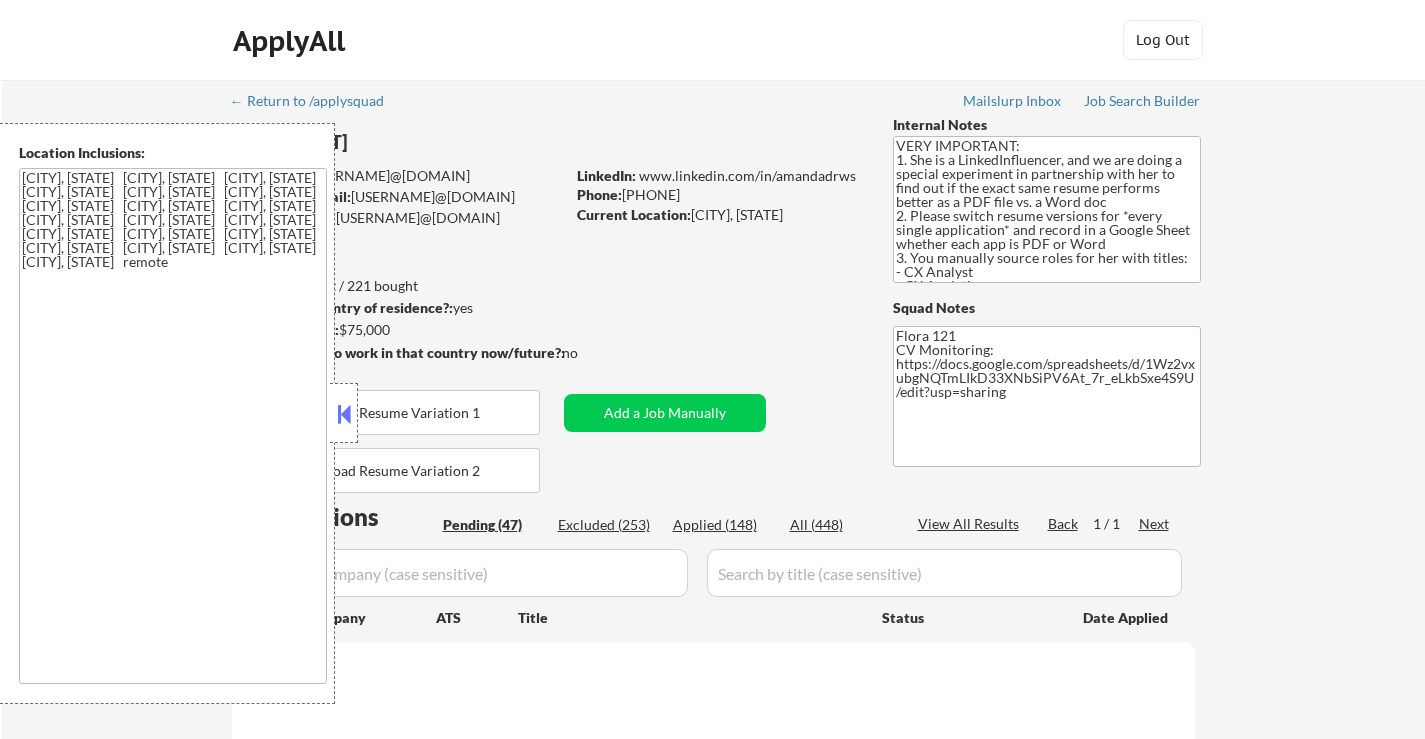 select on ""pending"" 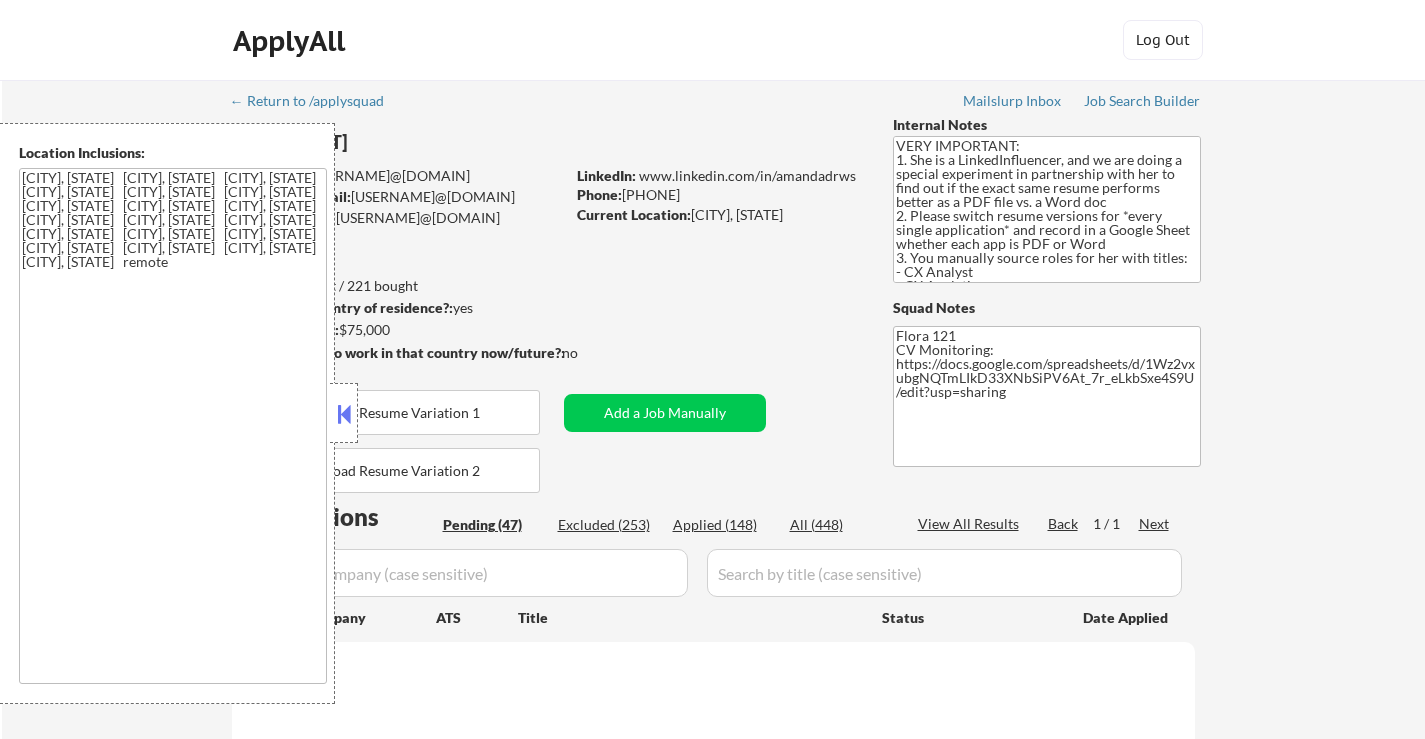 select on ""pending"" 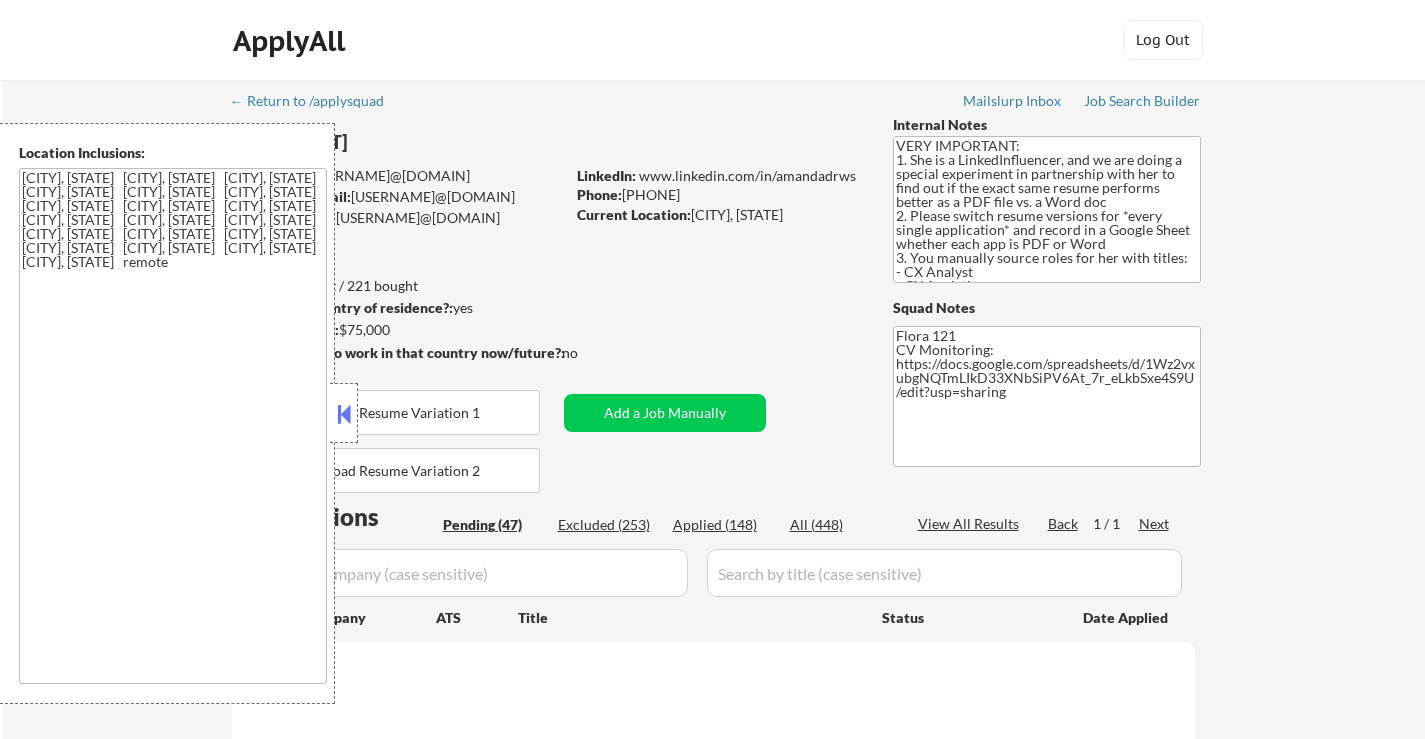 select on ""pending"" 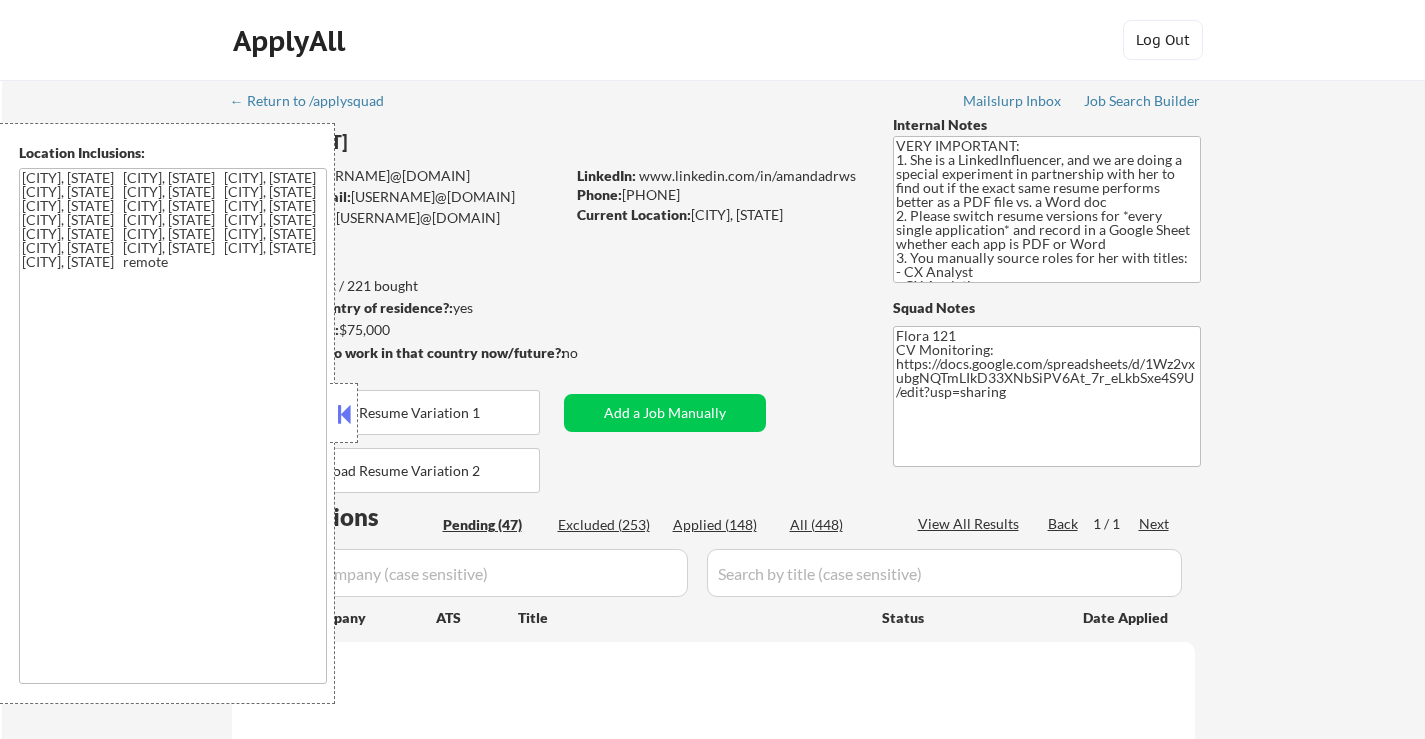 select on ""pending"" 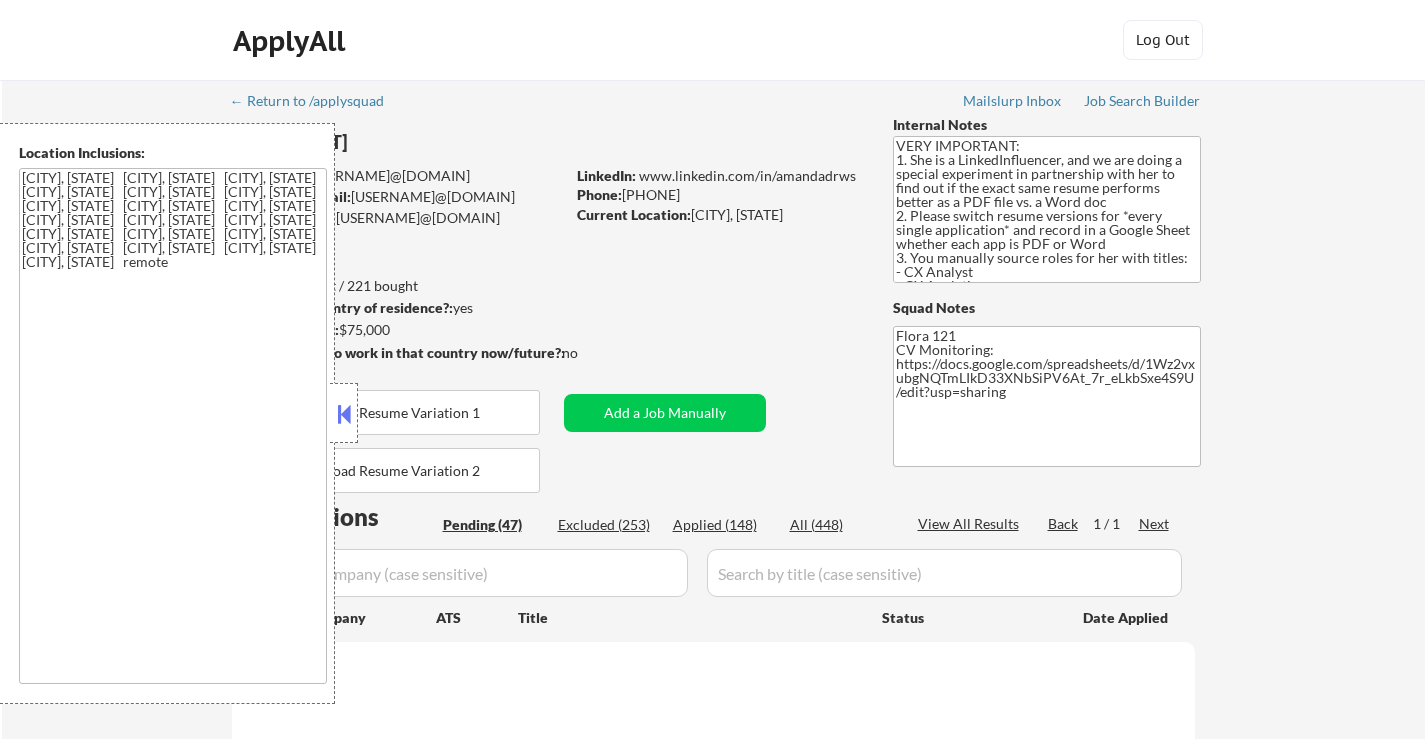 select on ""pending"" 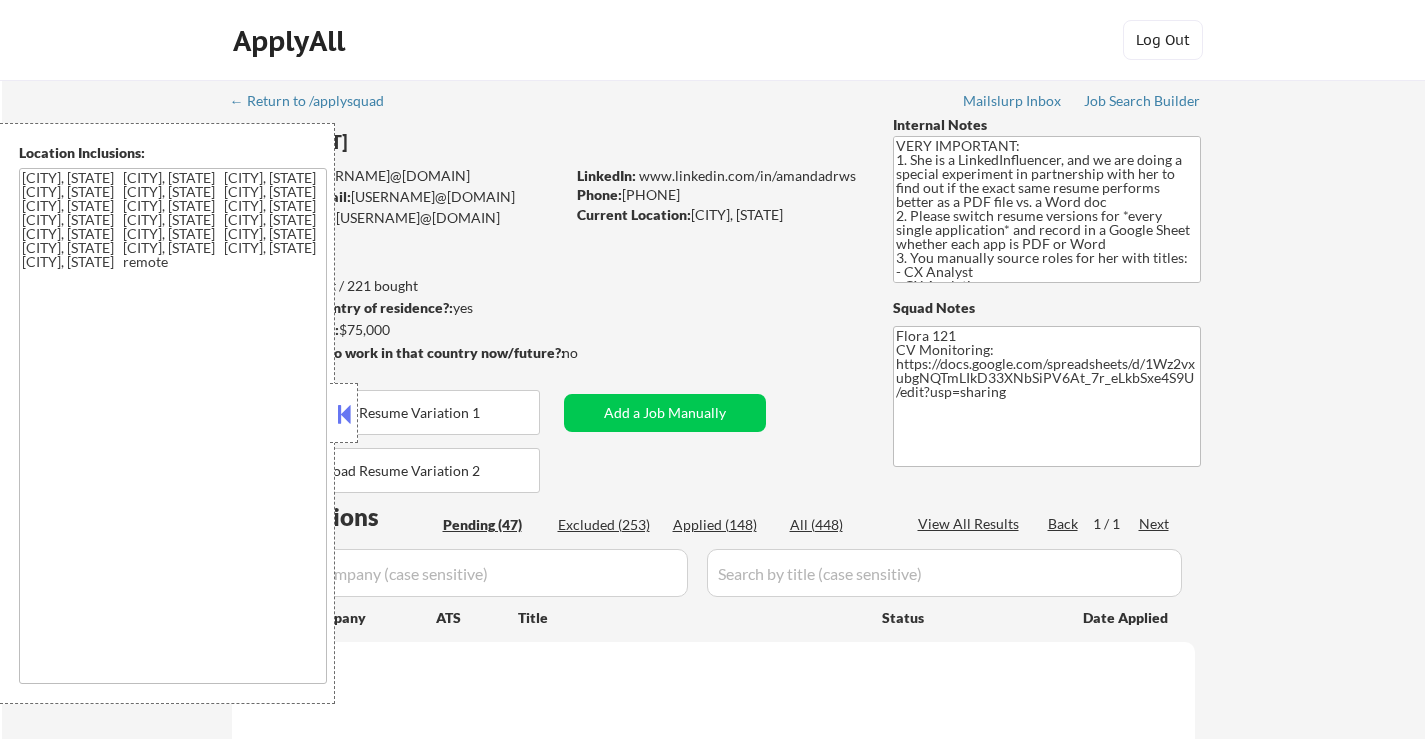 select on ""pending"" 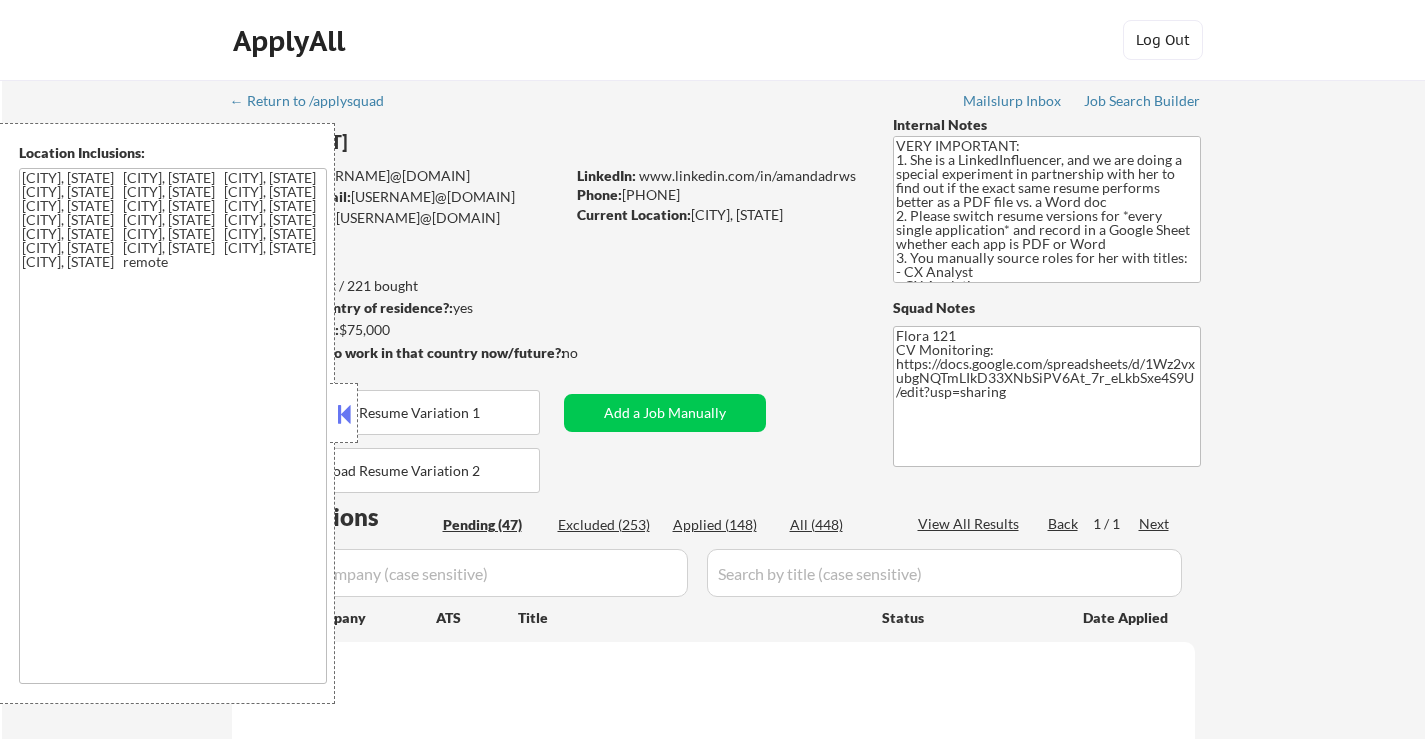 select on ""pending"" 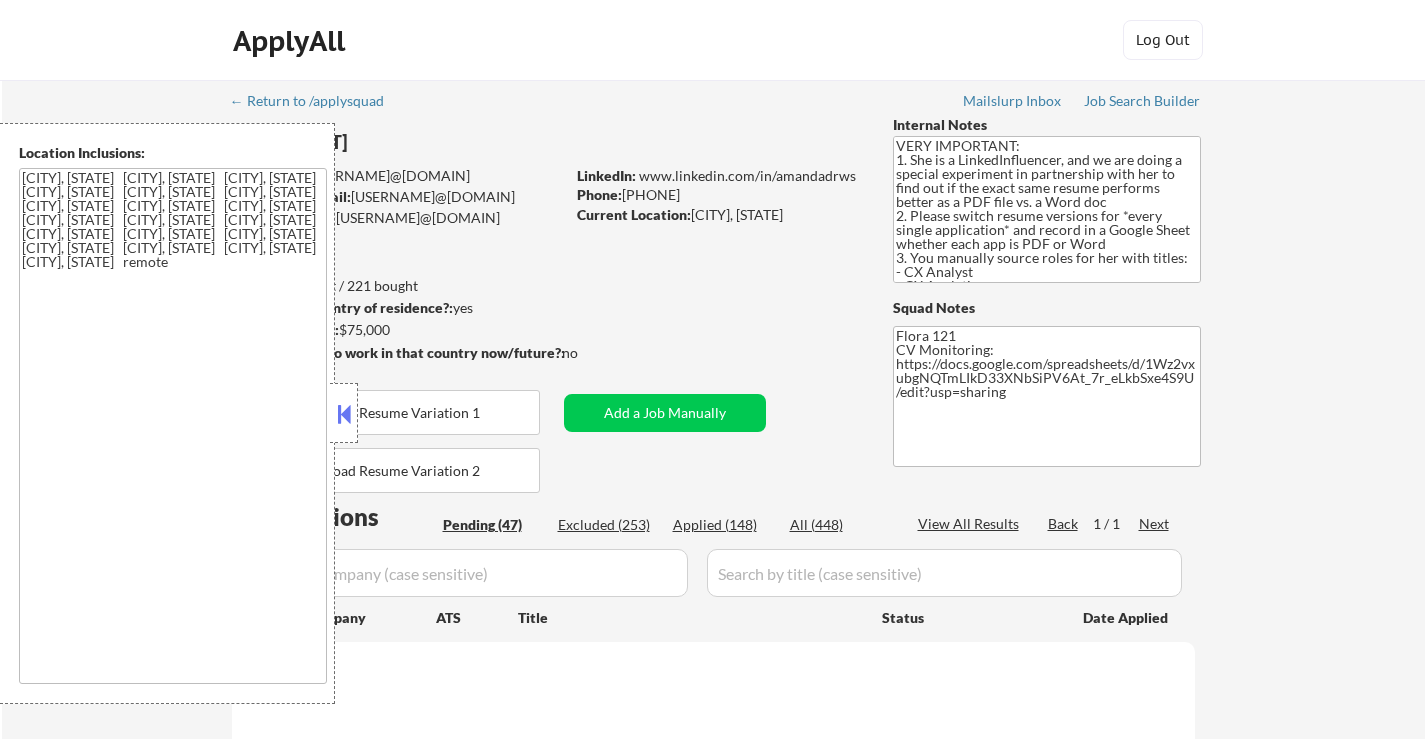 select on ""pending"" 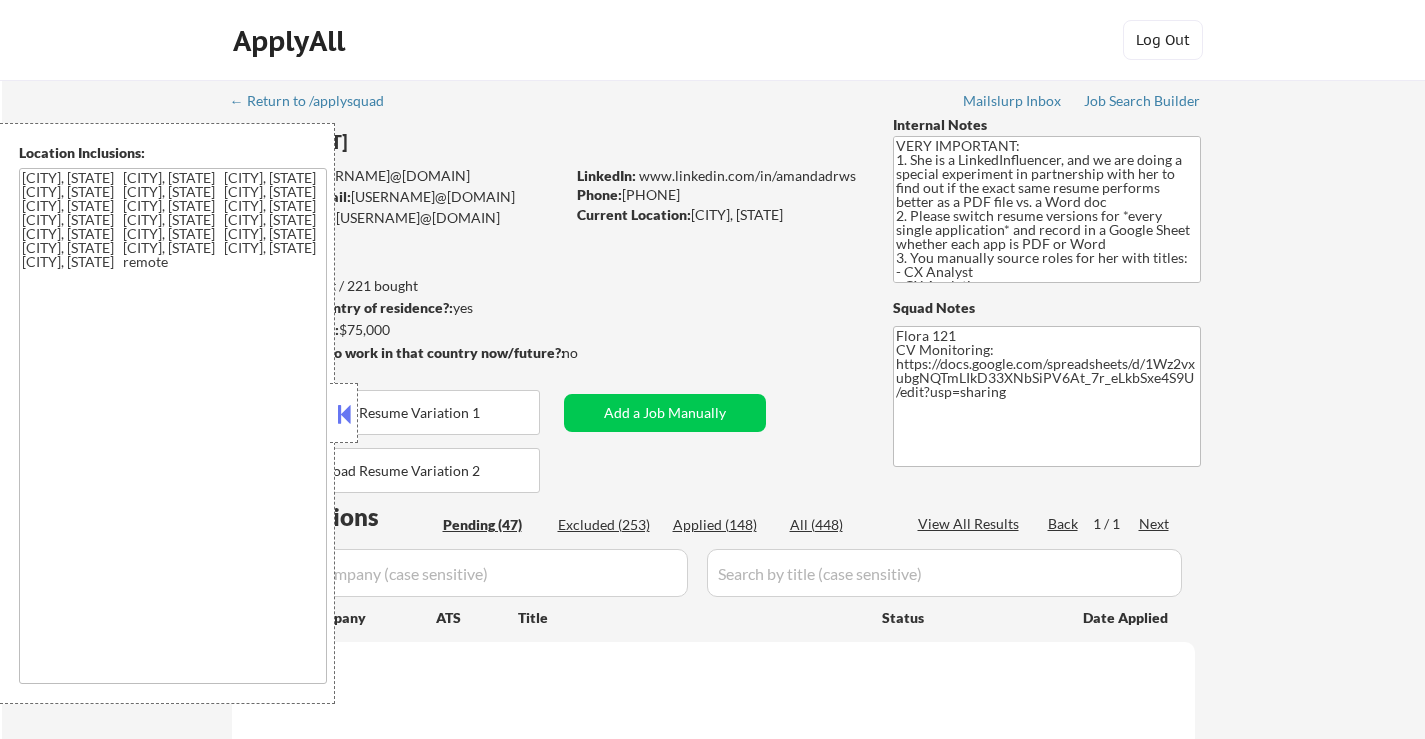 select on ""pending"" 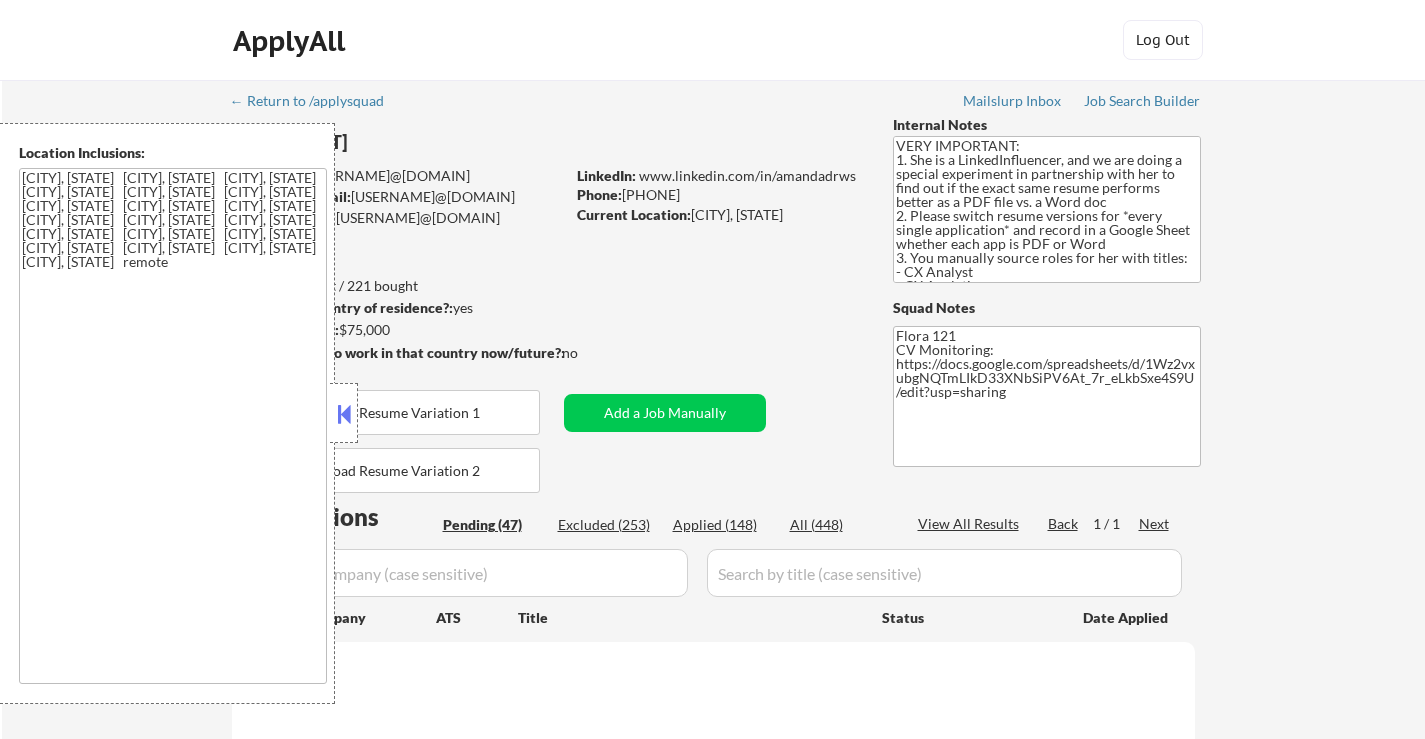 select on ""pending"" 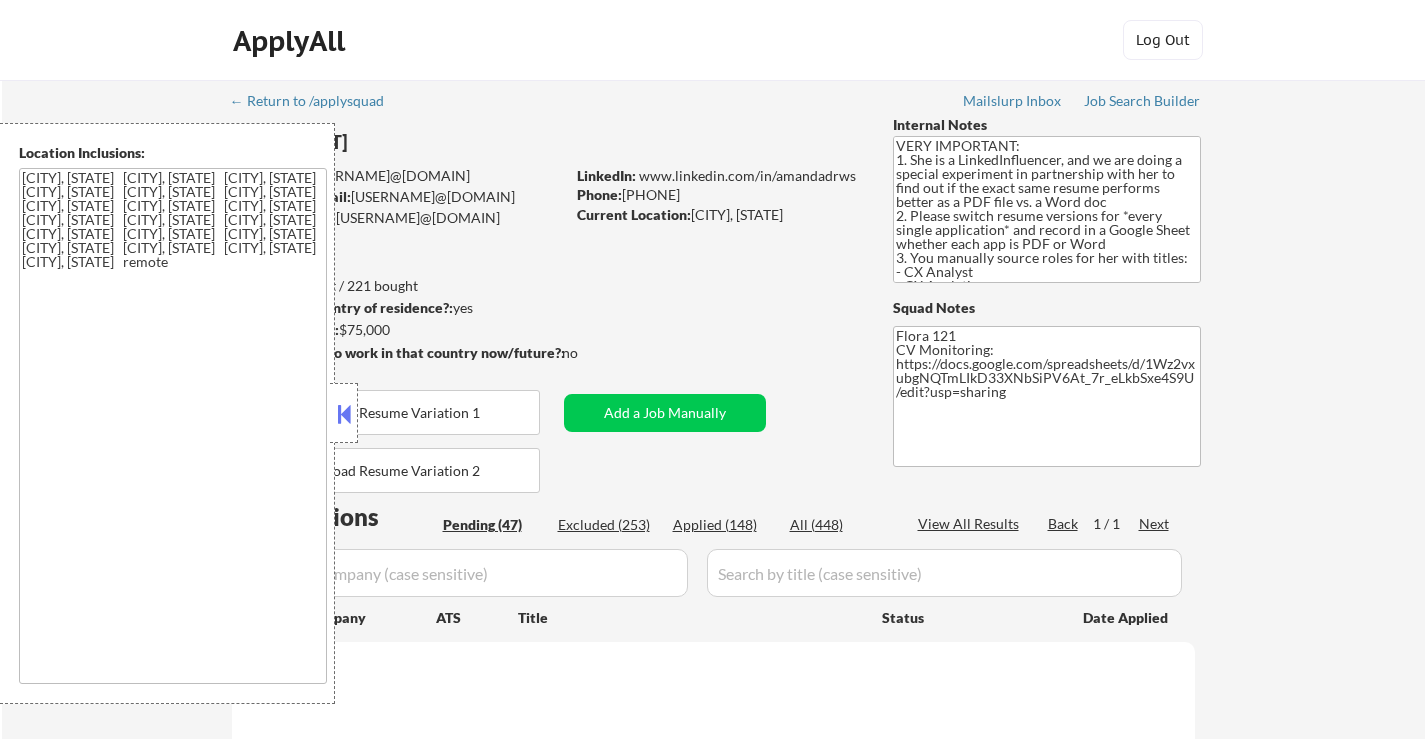 select on ""pending"" 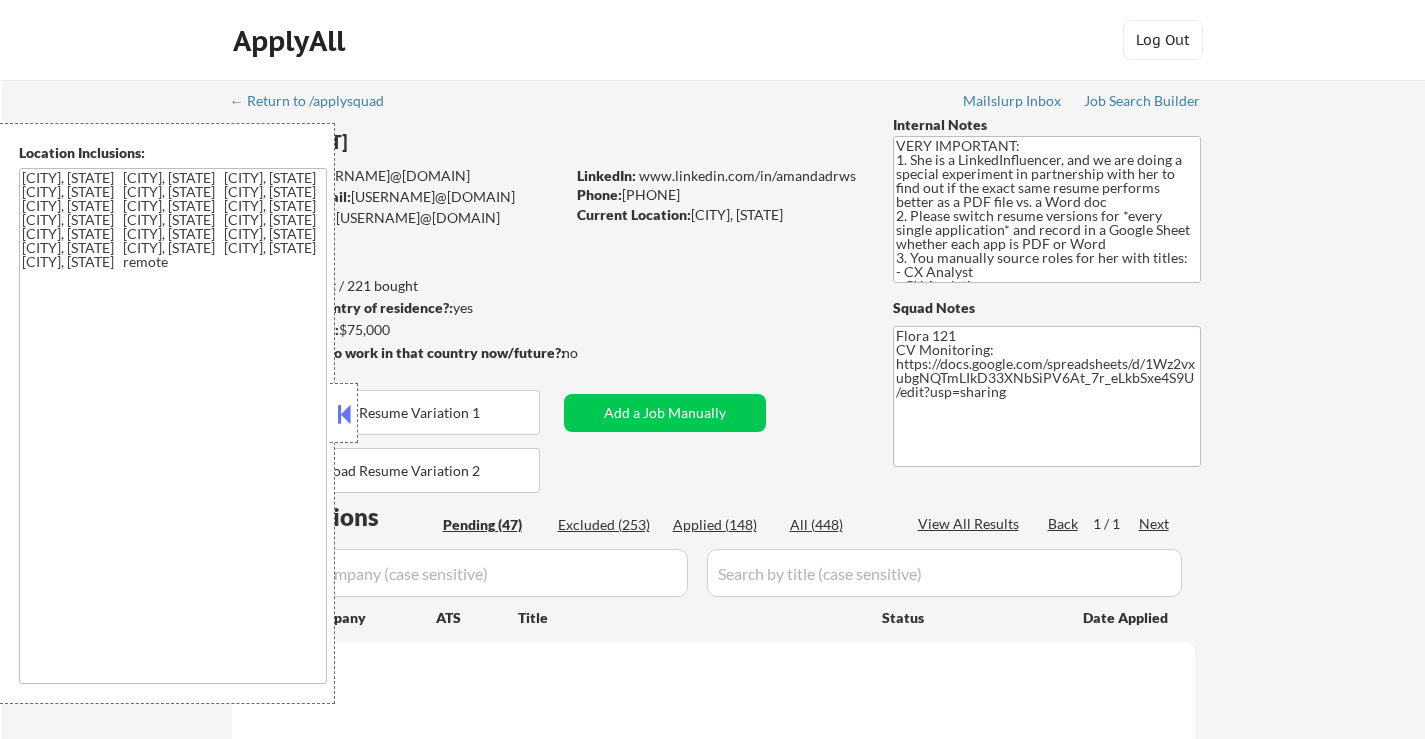 select on ""pending"" 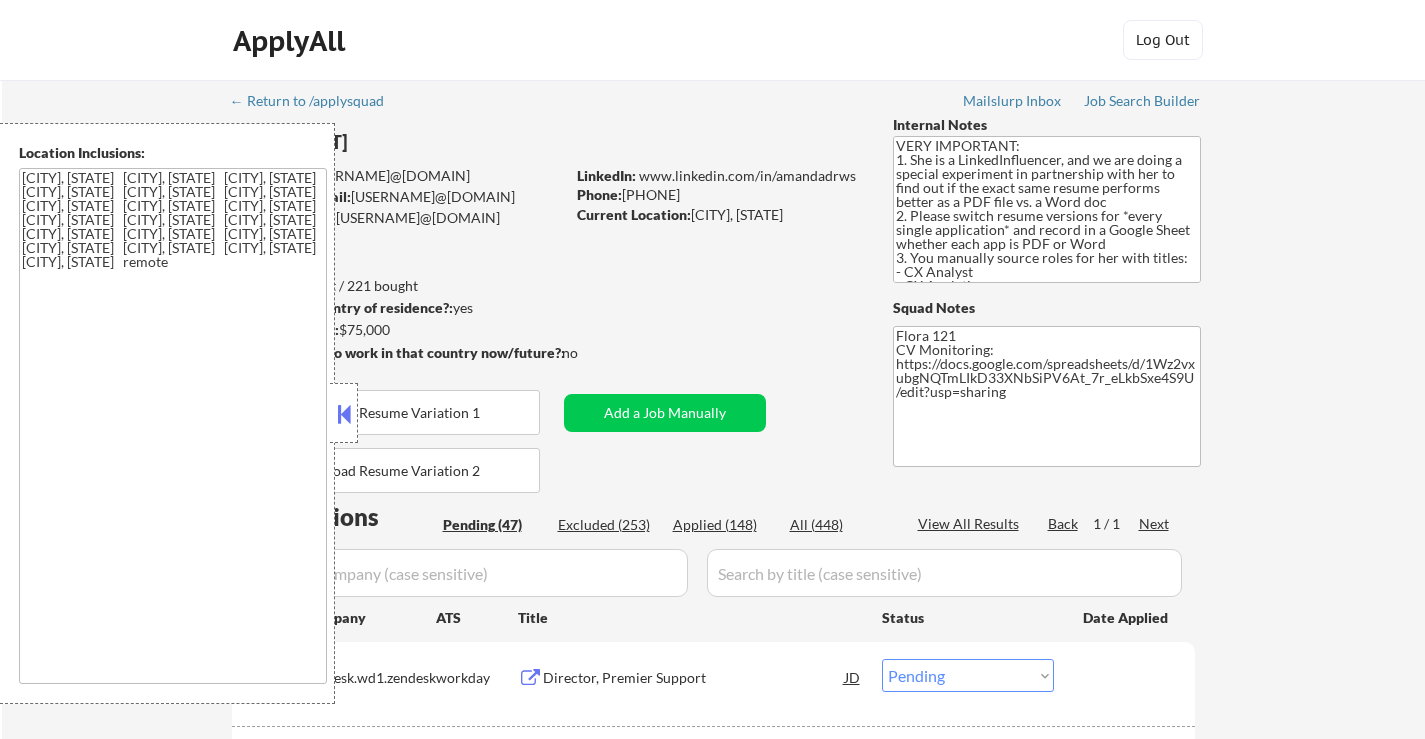 click at bounding box center (344, 414) 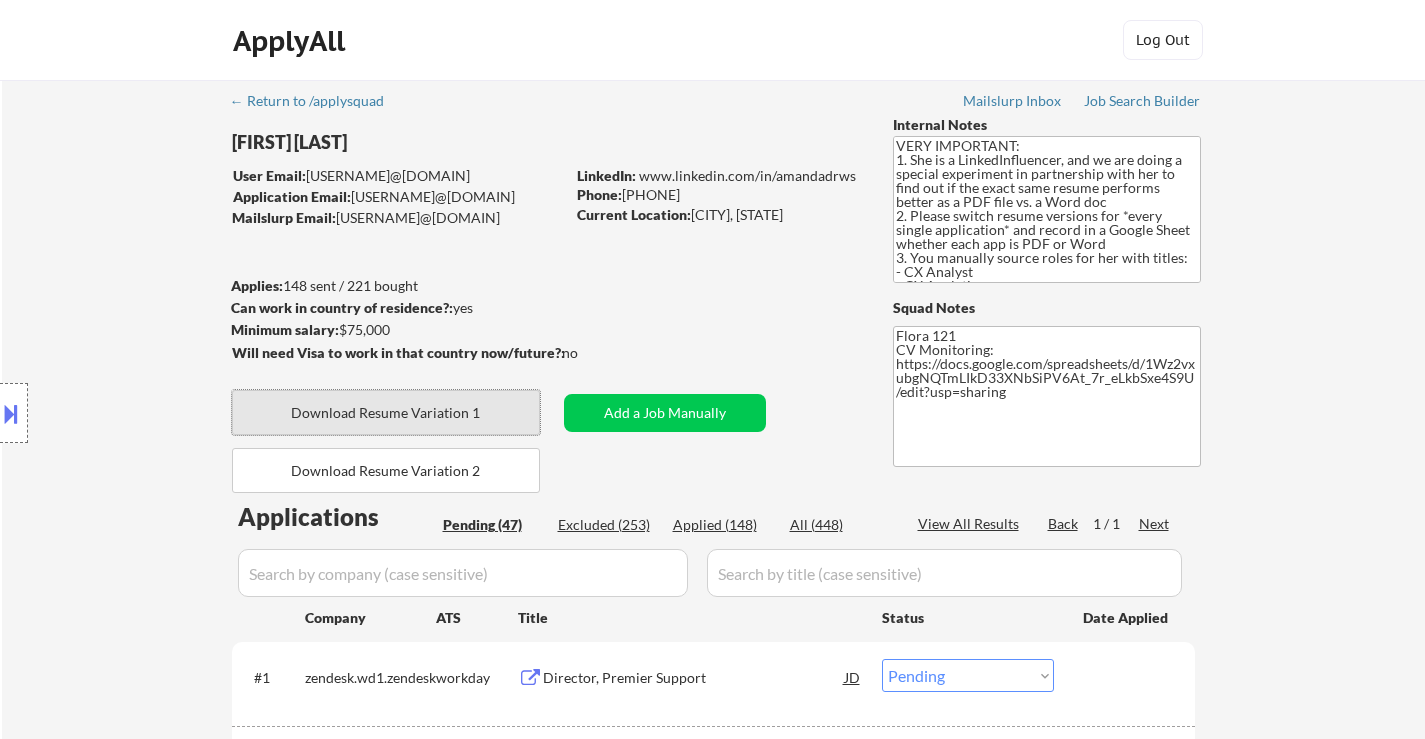 click on "Download Resume Variation 1" at bounding box center (386, 412) 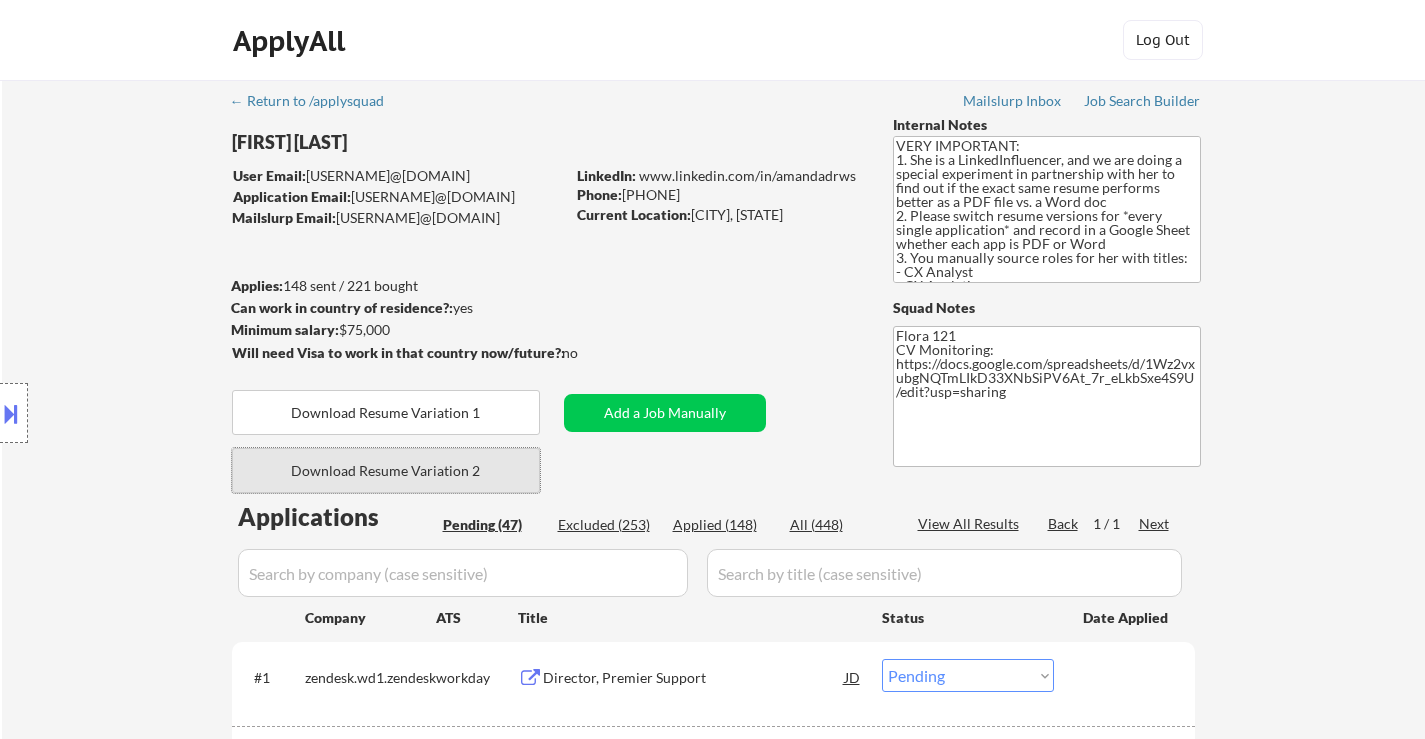 click on "Download Resume Variation 2" at bounding box center (386, 470) 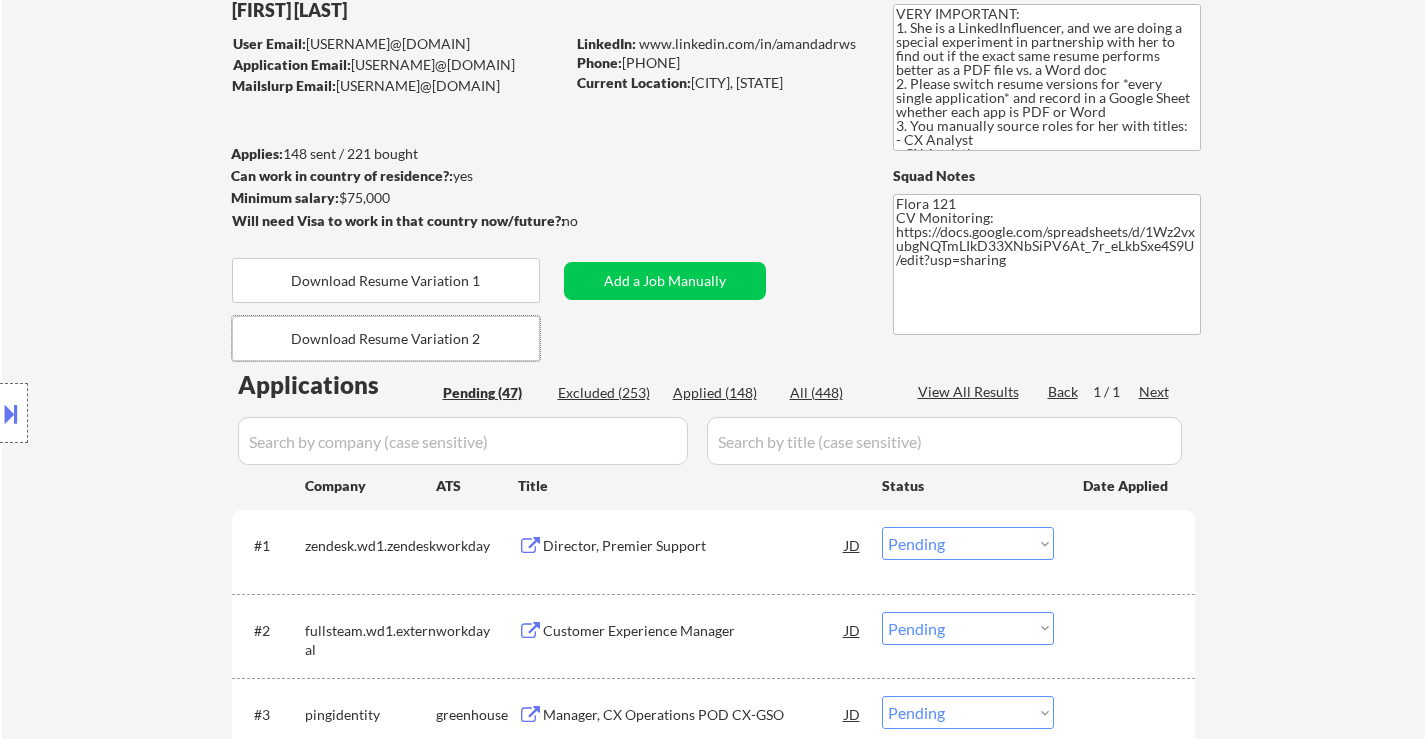 scroll, scrollTop: 100, scrollLeft: 0, axis: vertical 